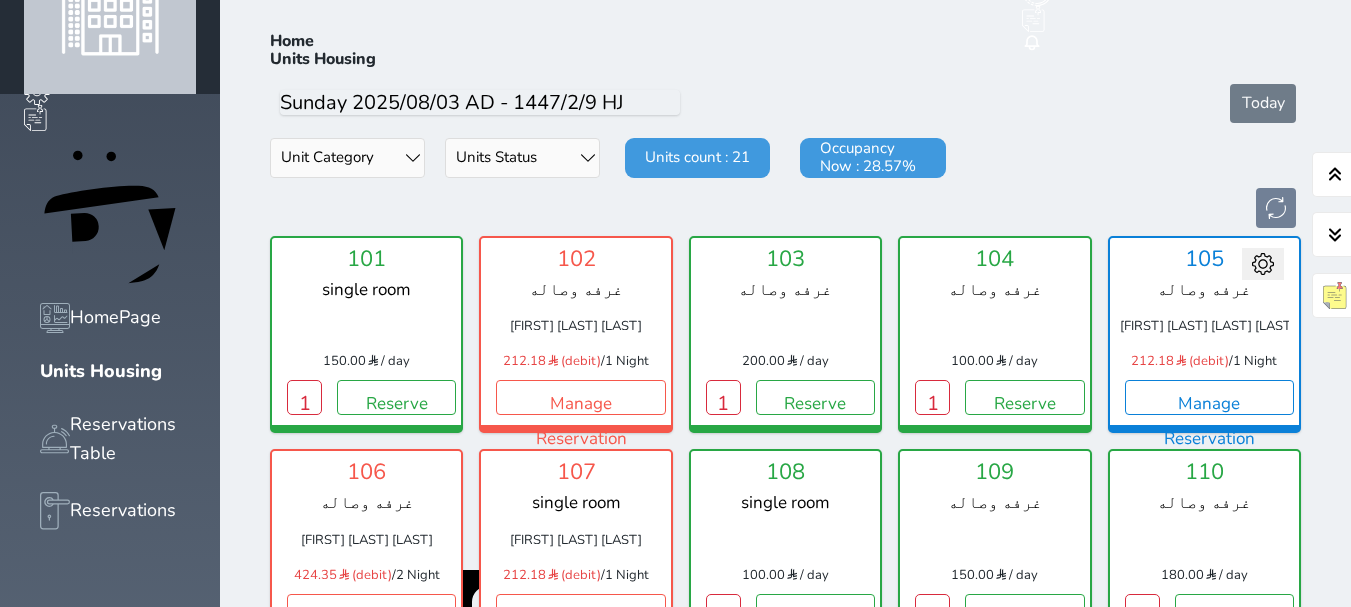 scroll, scrollTop: 78, scrollLeft: 0, axis: vertical 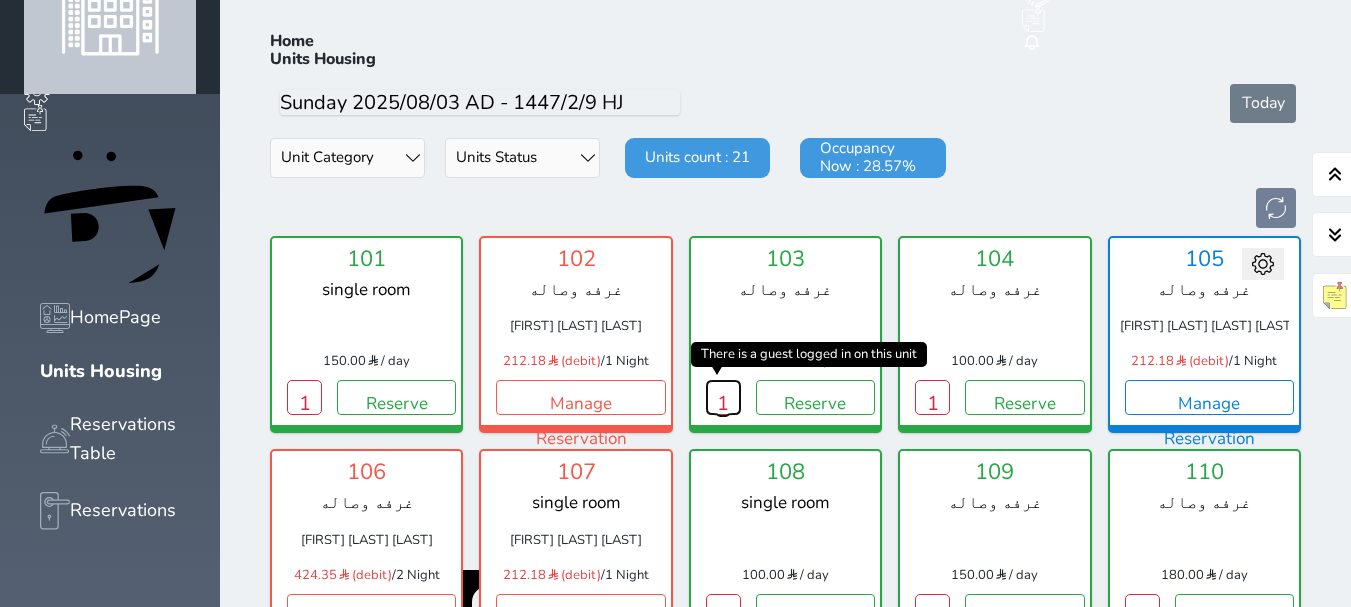 click on "1" at bounding box center (723, 397) 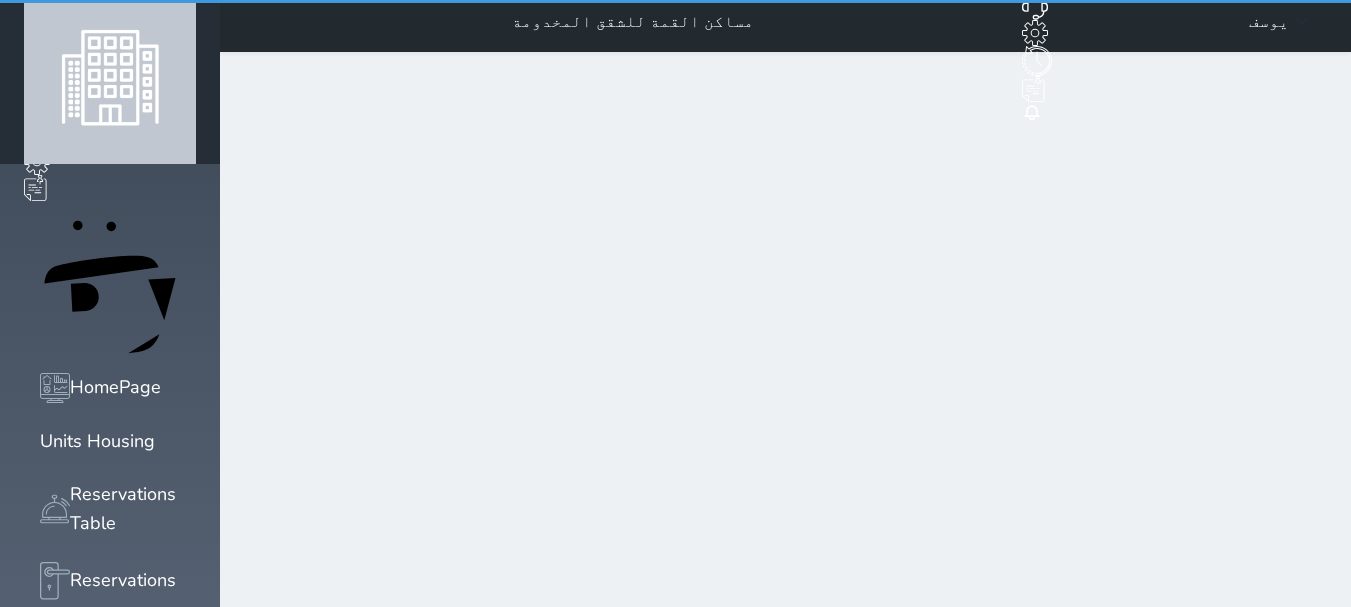 scroll, scrollTop: 0, scrollLeft: 0, axis: both 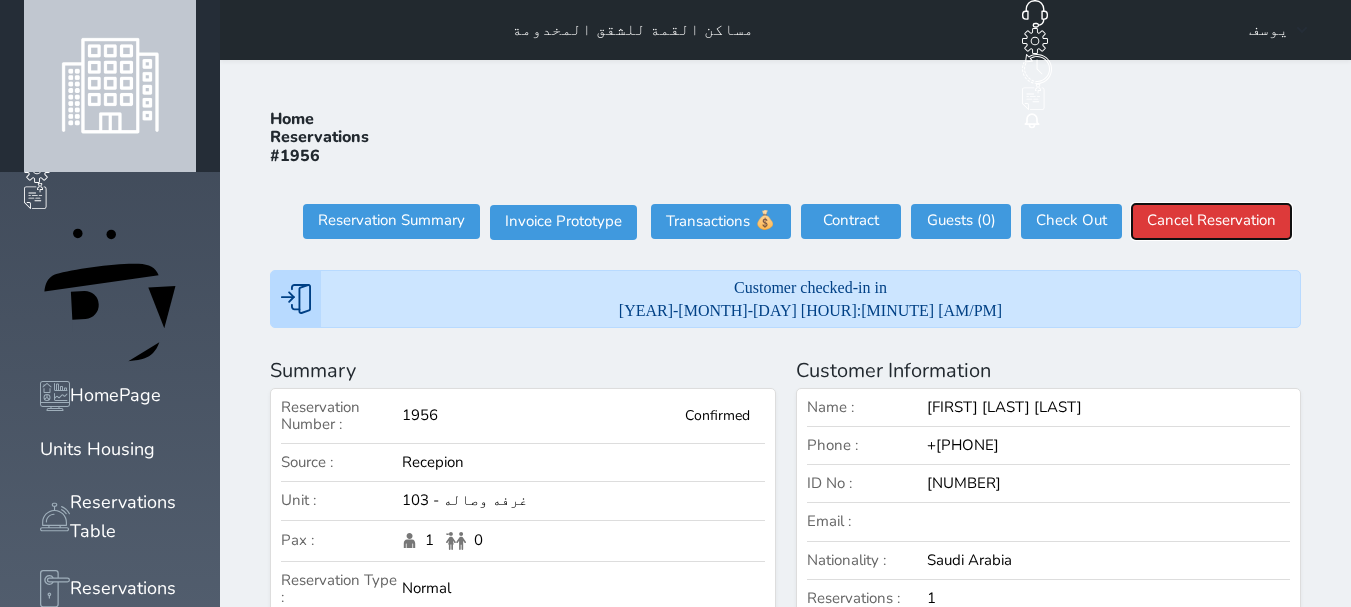click on "Cancel Reservation" at bounding box center (1211, 221) 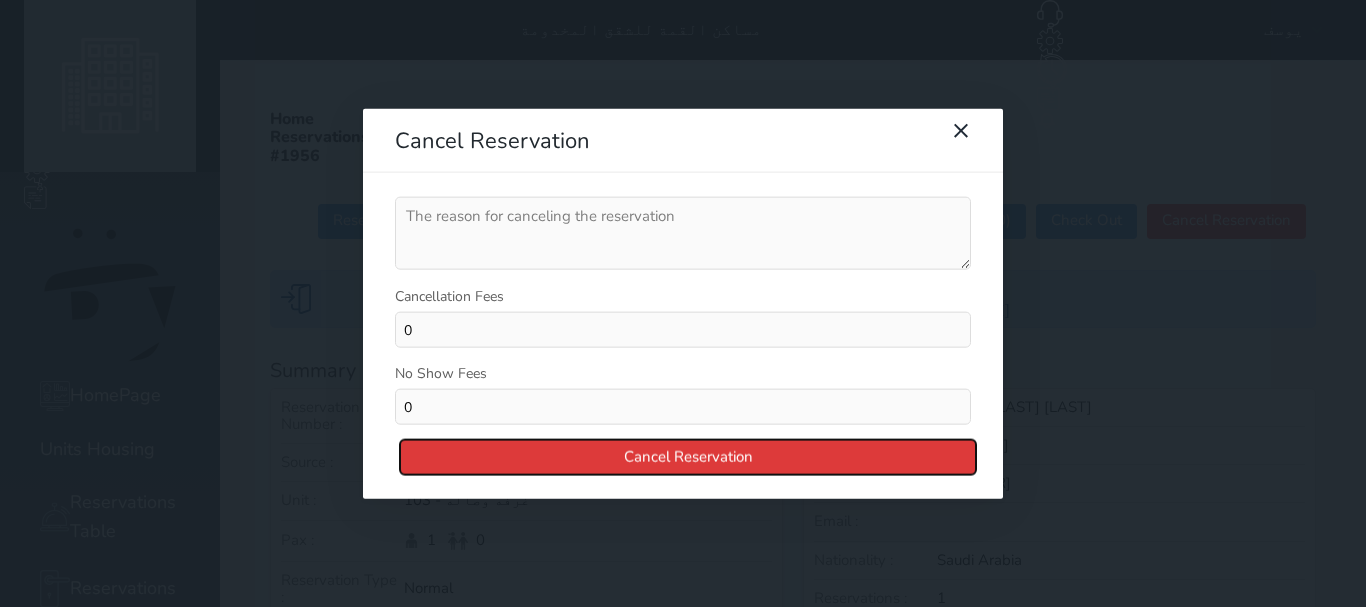 click on "Cancel Reservation" at bounding box center [688, 457] 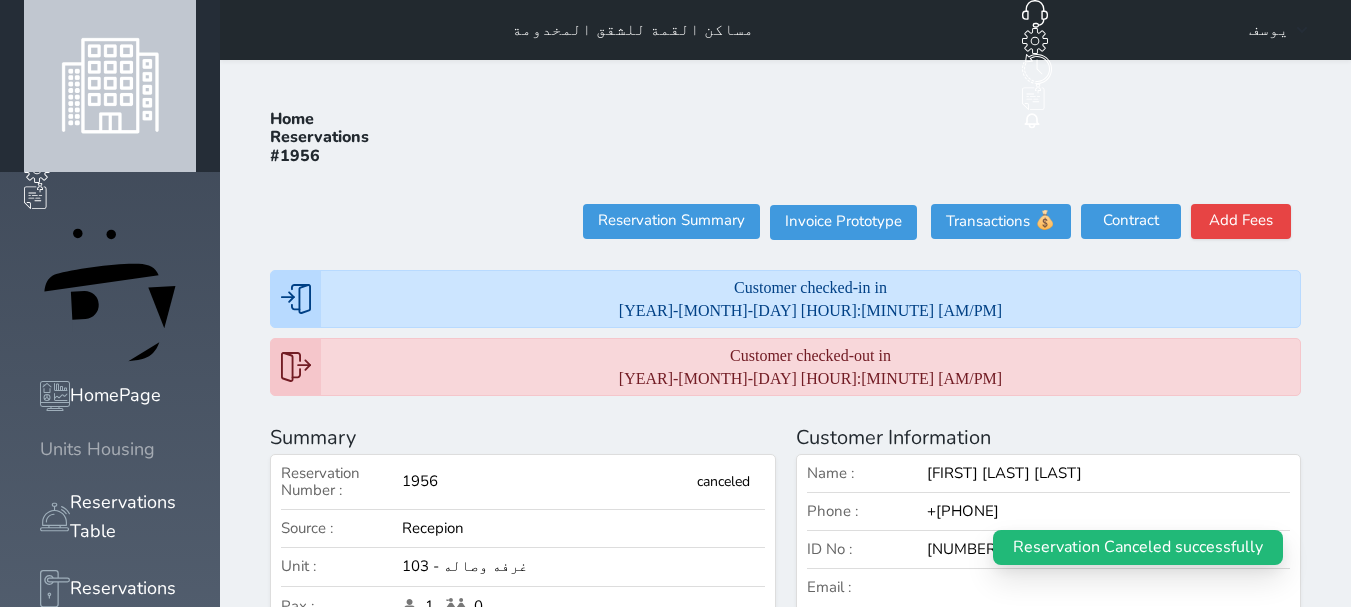 click at bounding box center (40, 449) 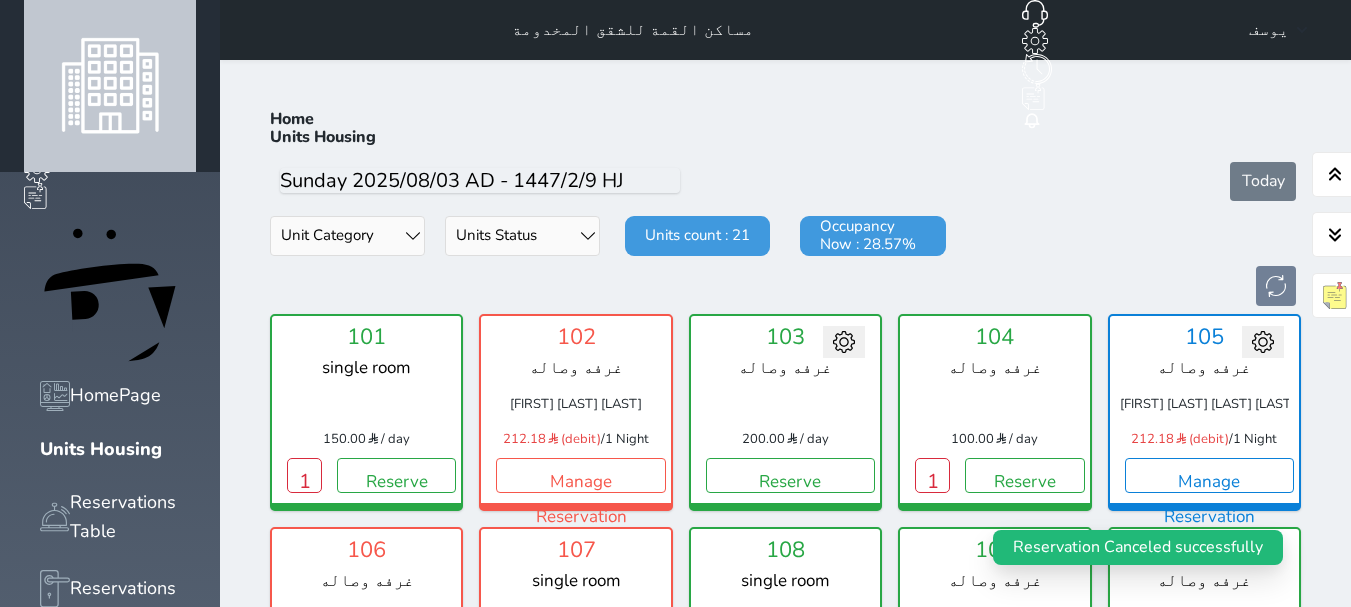 scroll, scrollTop: 78, scrollLeft: 0, axis: vertical 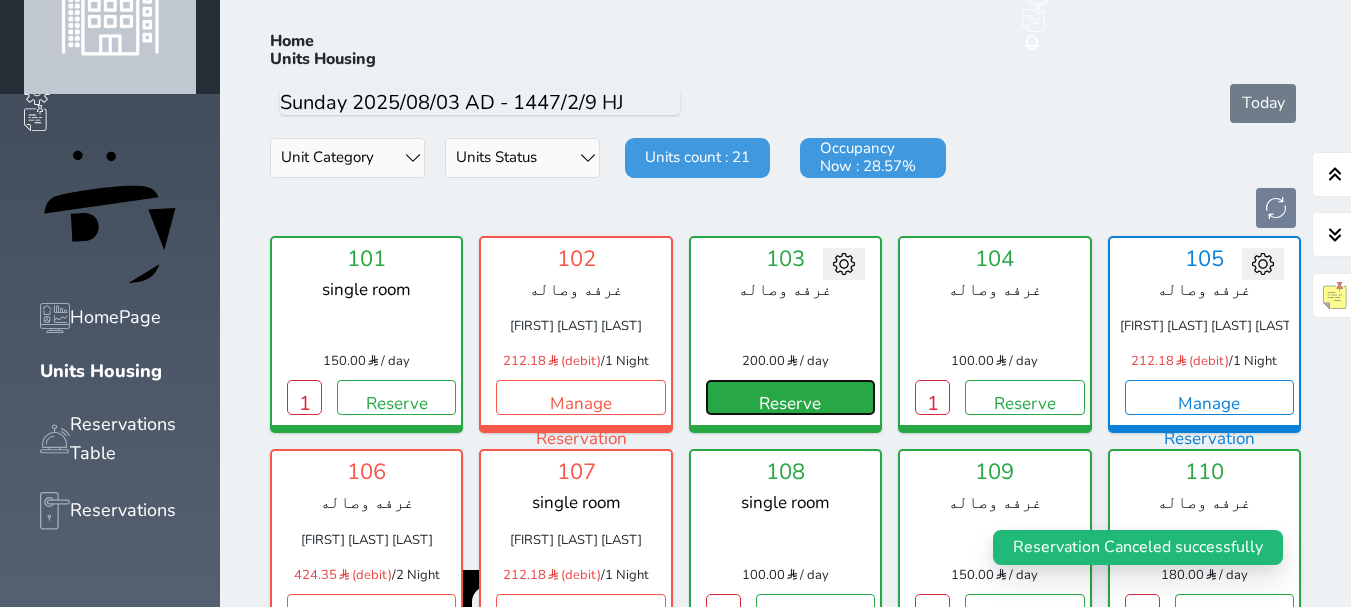 click on "Reserve" at bounding box center (790, 397) 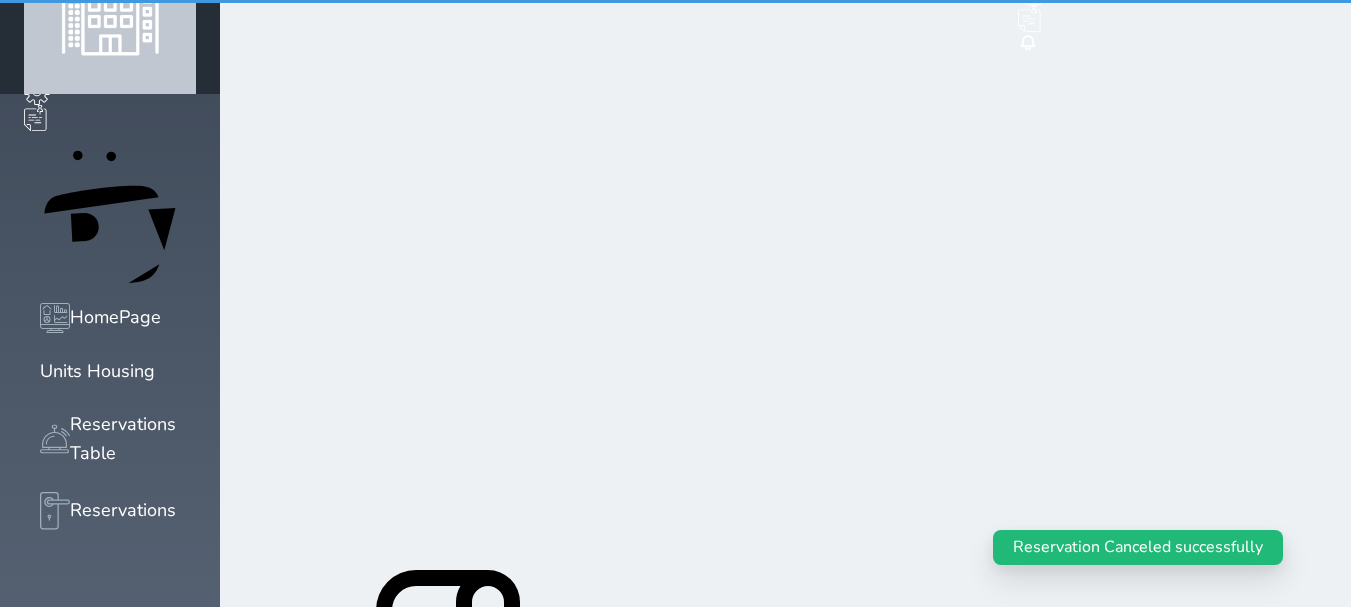 scroll, scrollTop: 1, scrollLeft: 0, axis: vertical 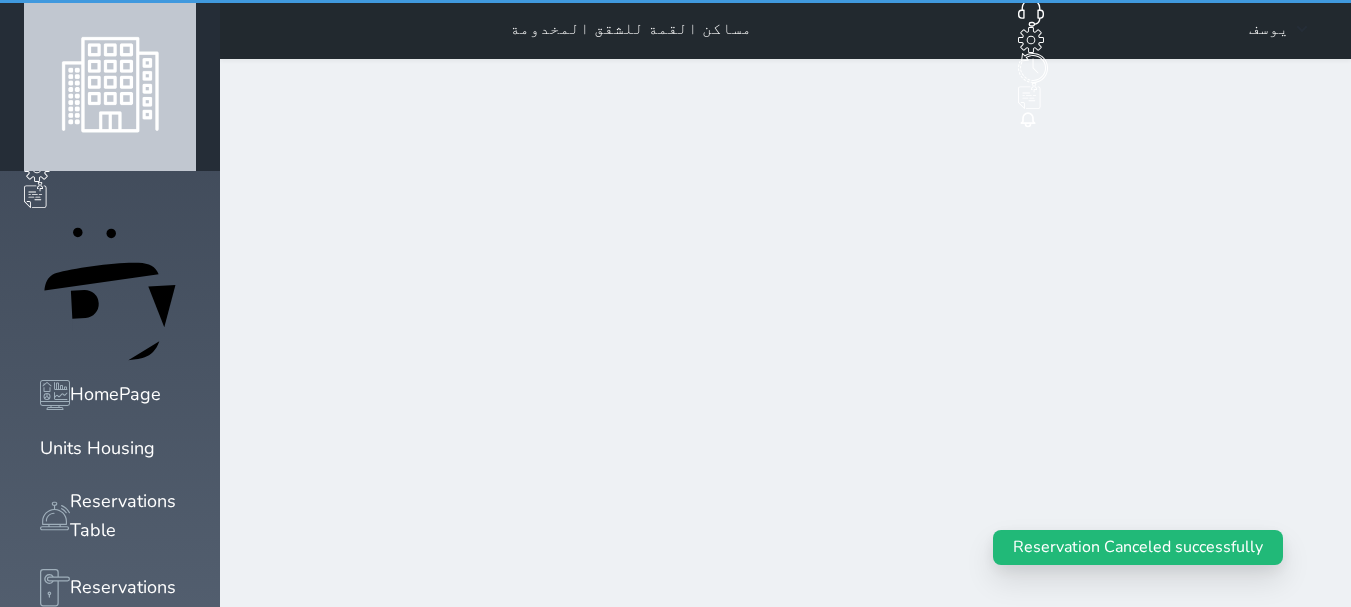 select on "1" 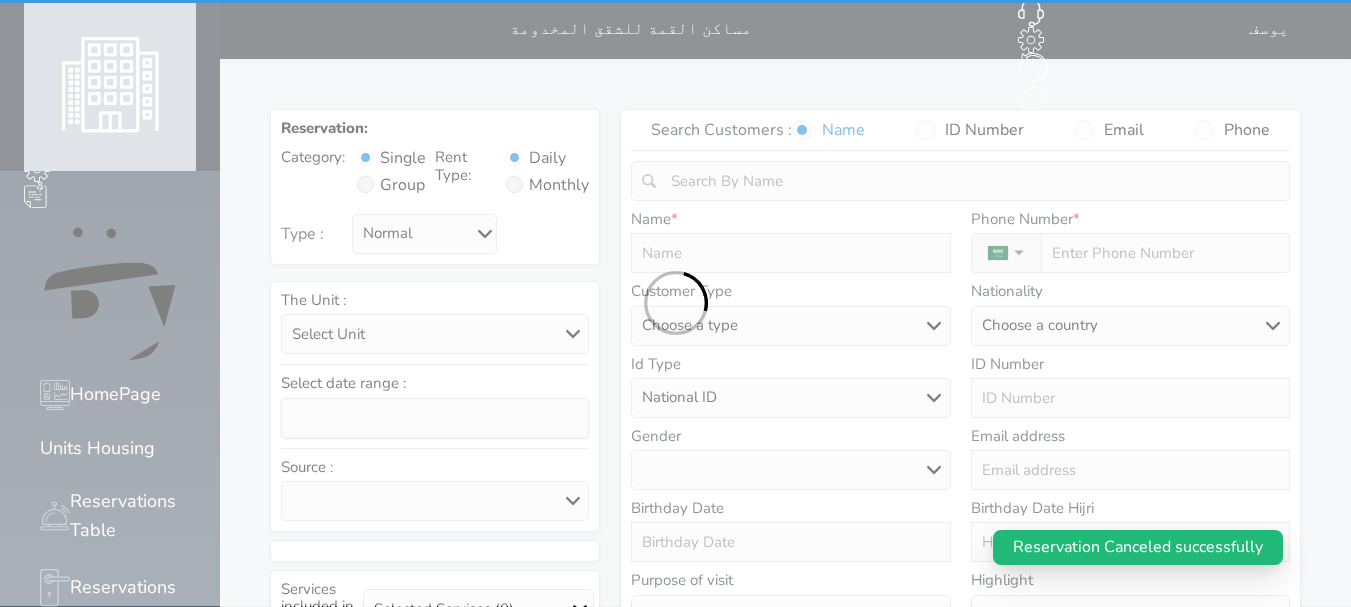 scroll, scrollTop: 0, scrollLeft: 0, axis: both 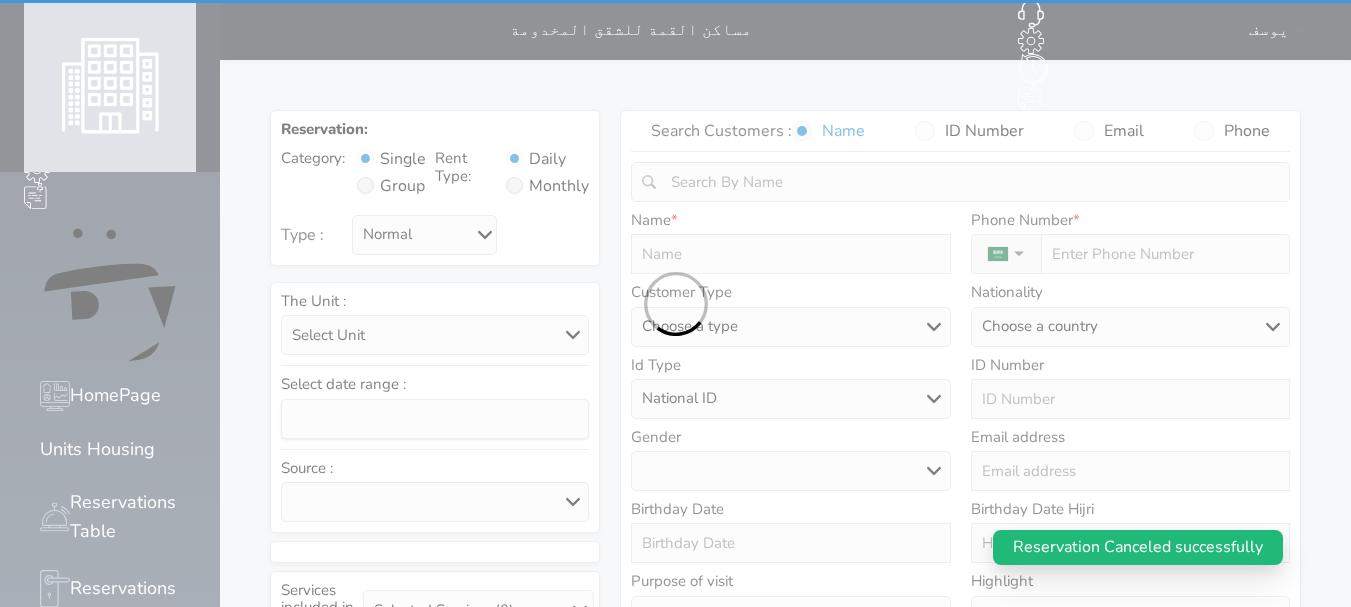 select 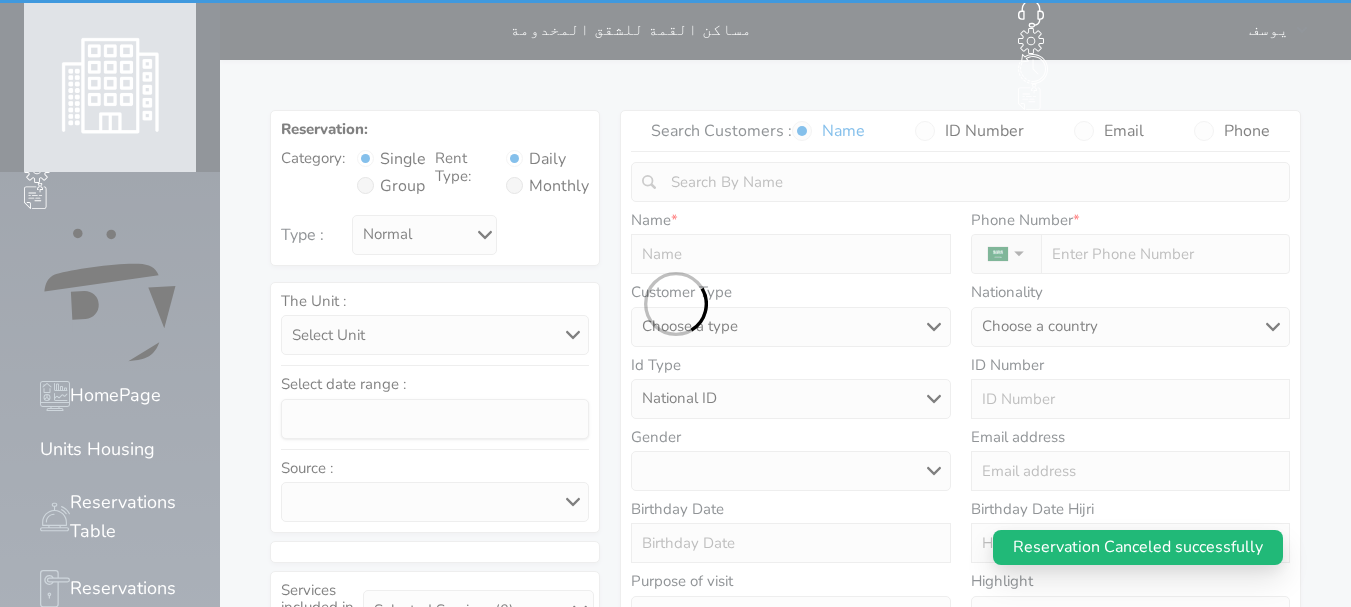 select 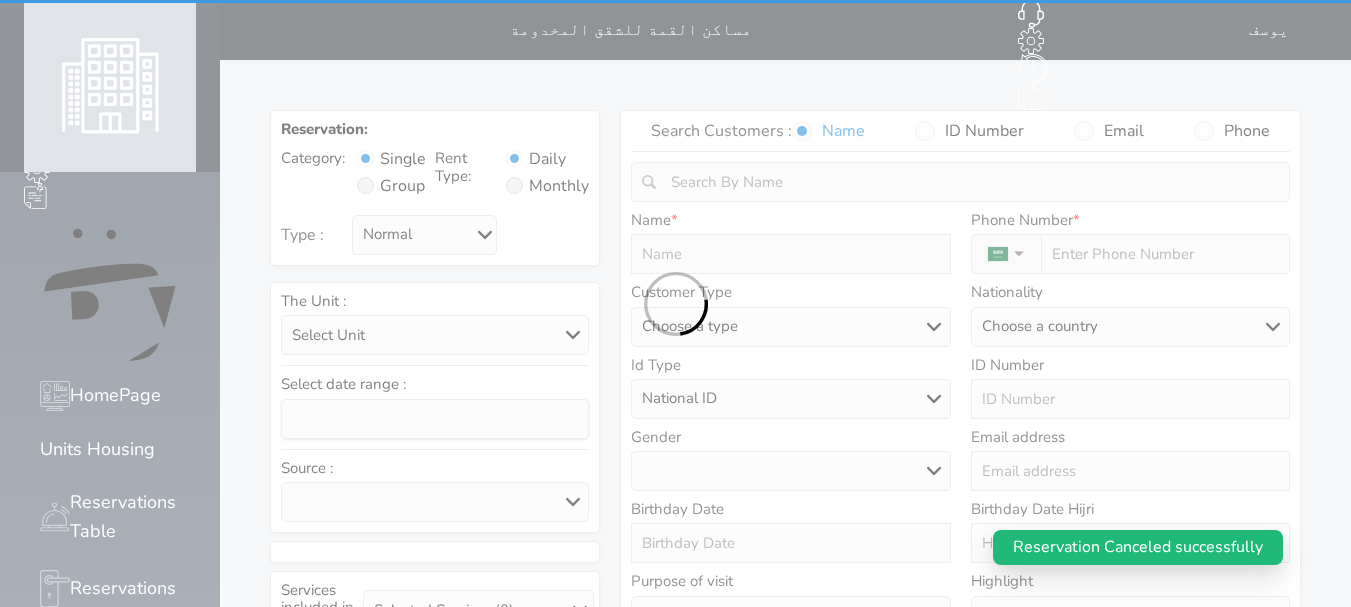 select 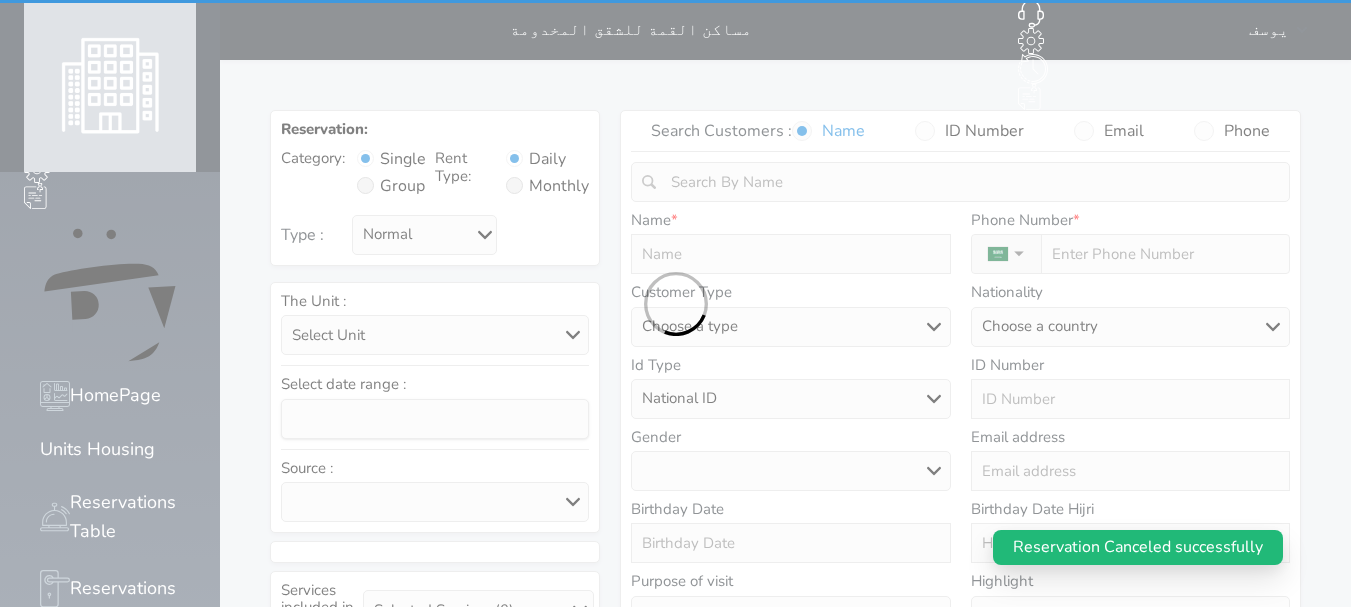 select 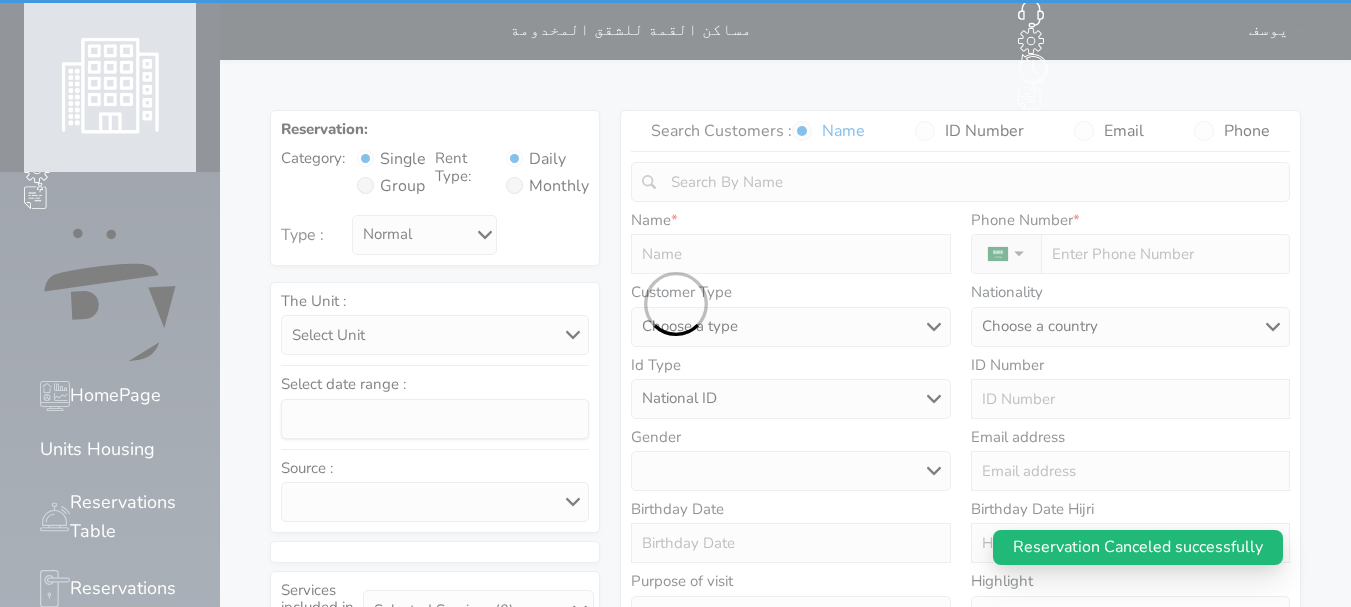 select 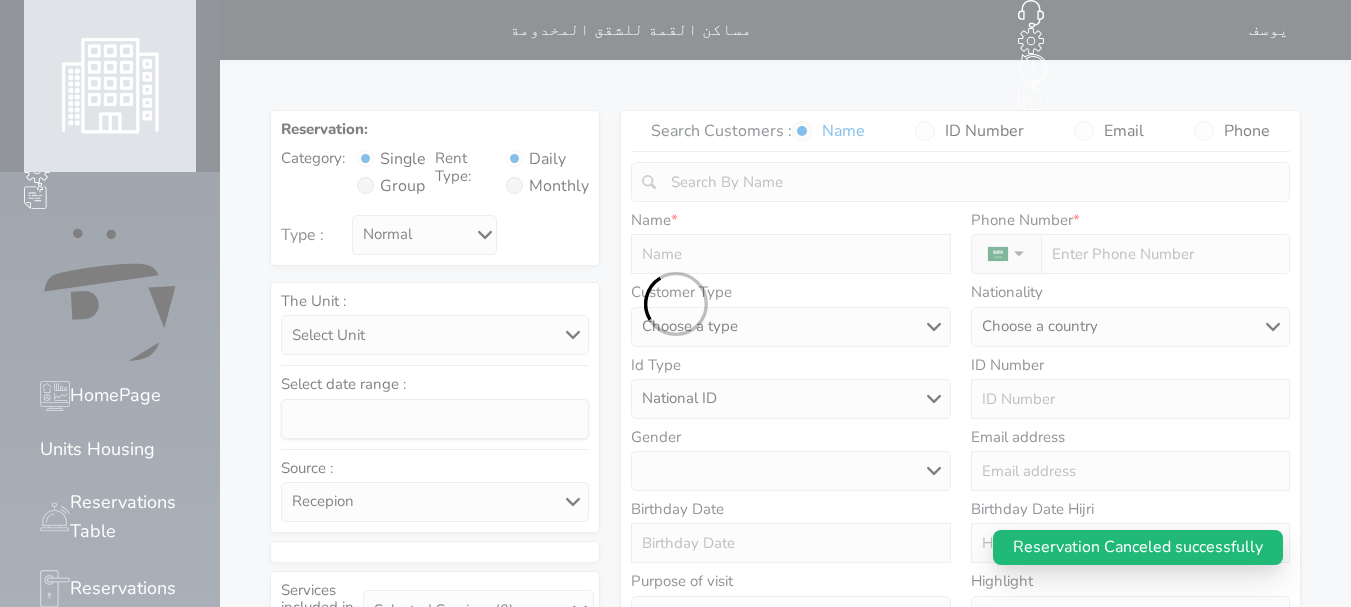 select 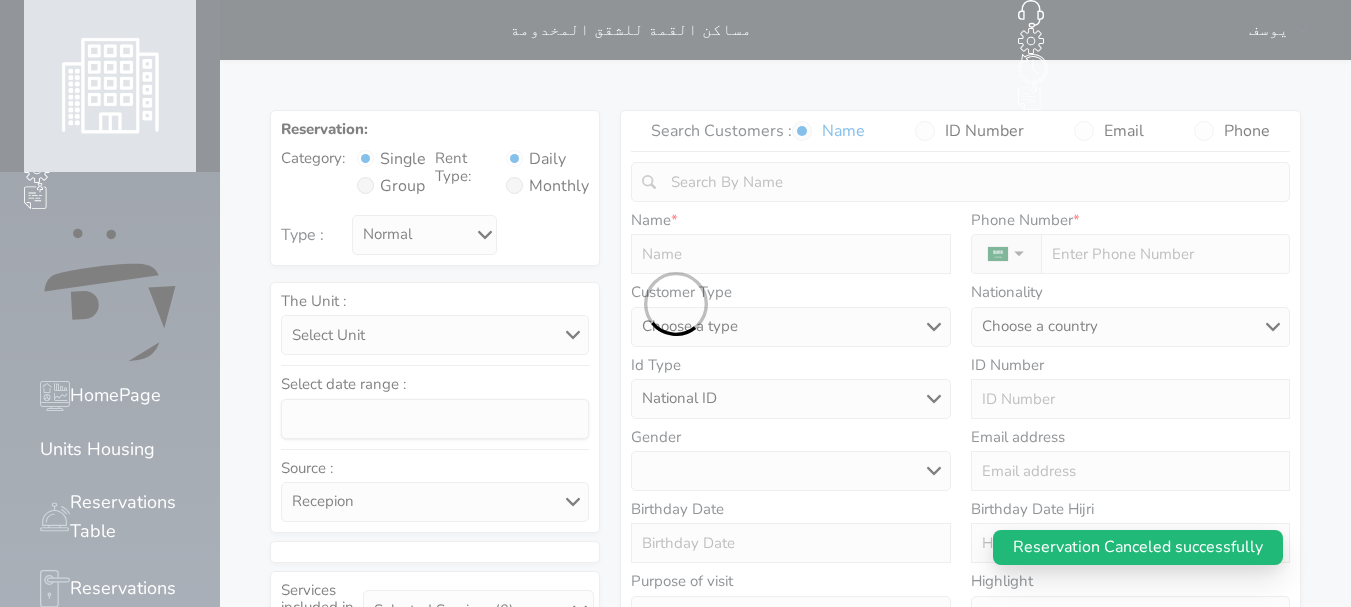 select 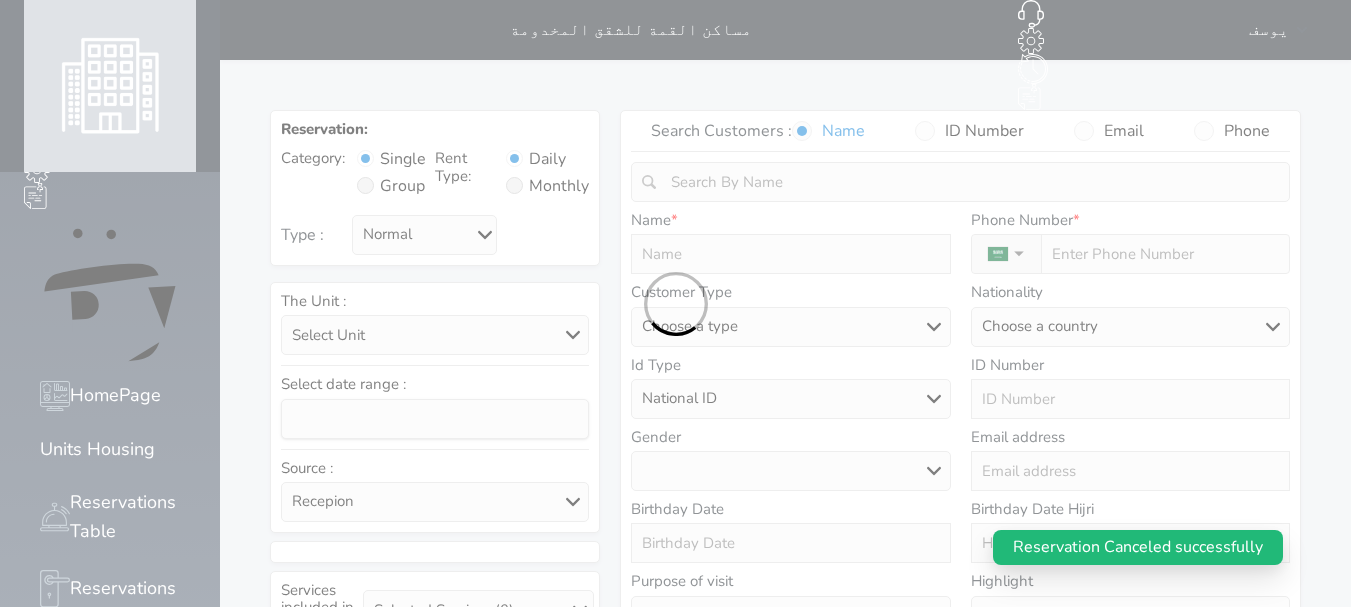 select 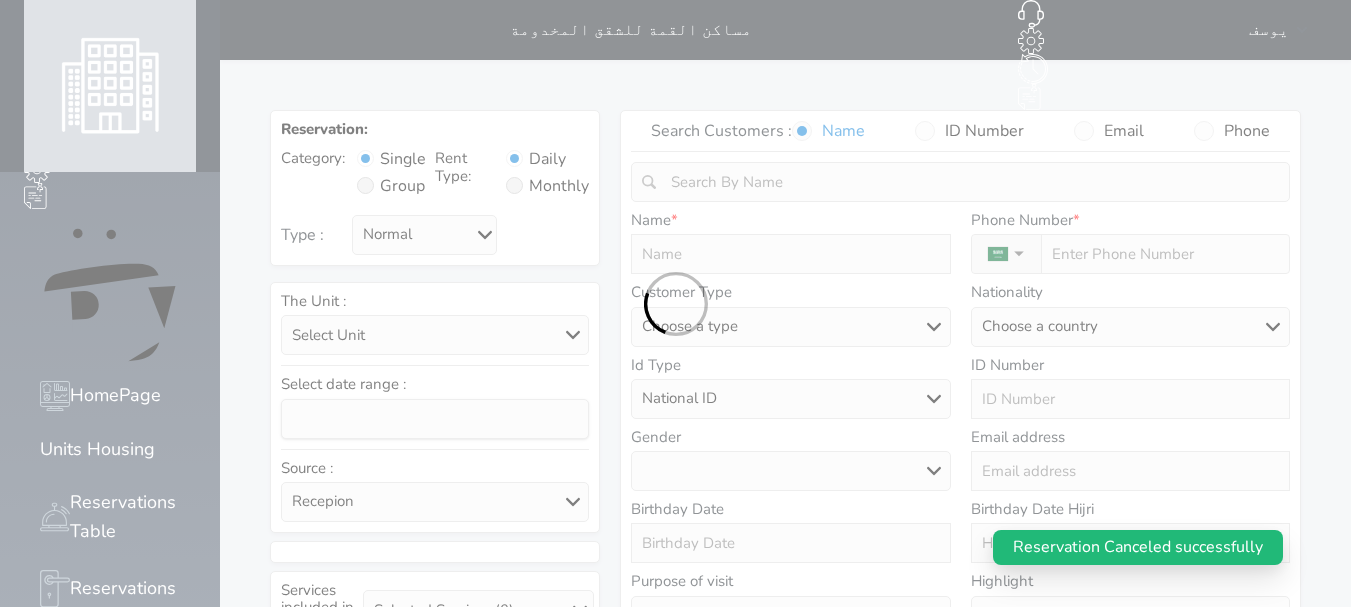 select 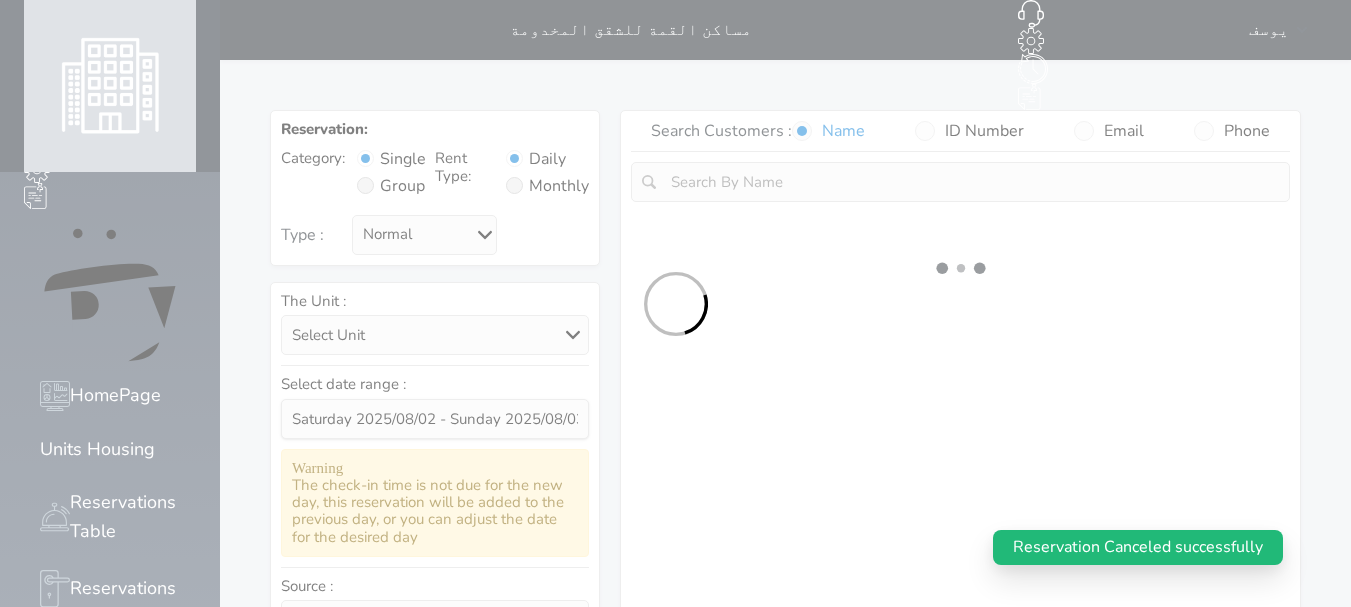 select 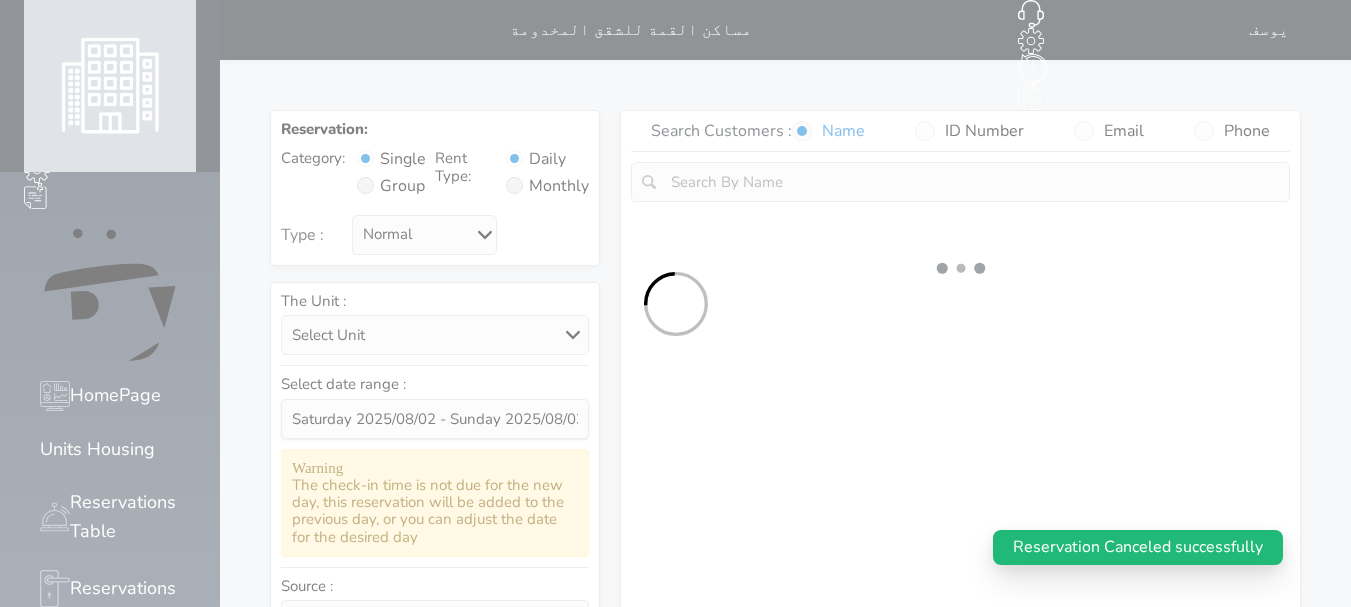 select on "1" 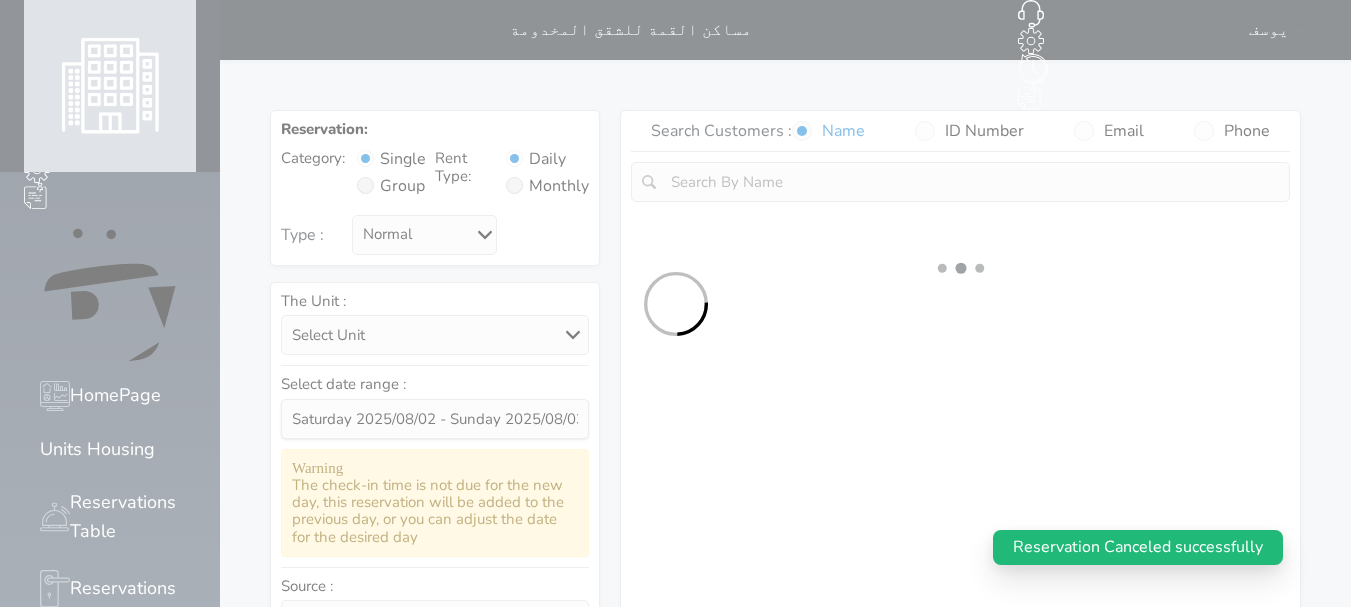 select on "113" 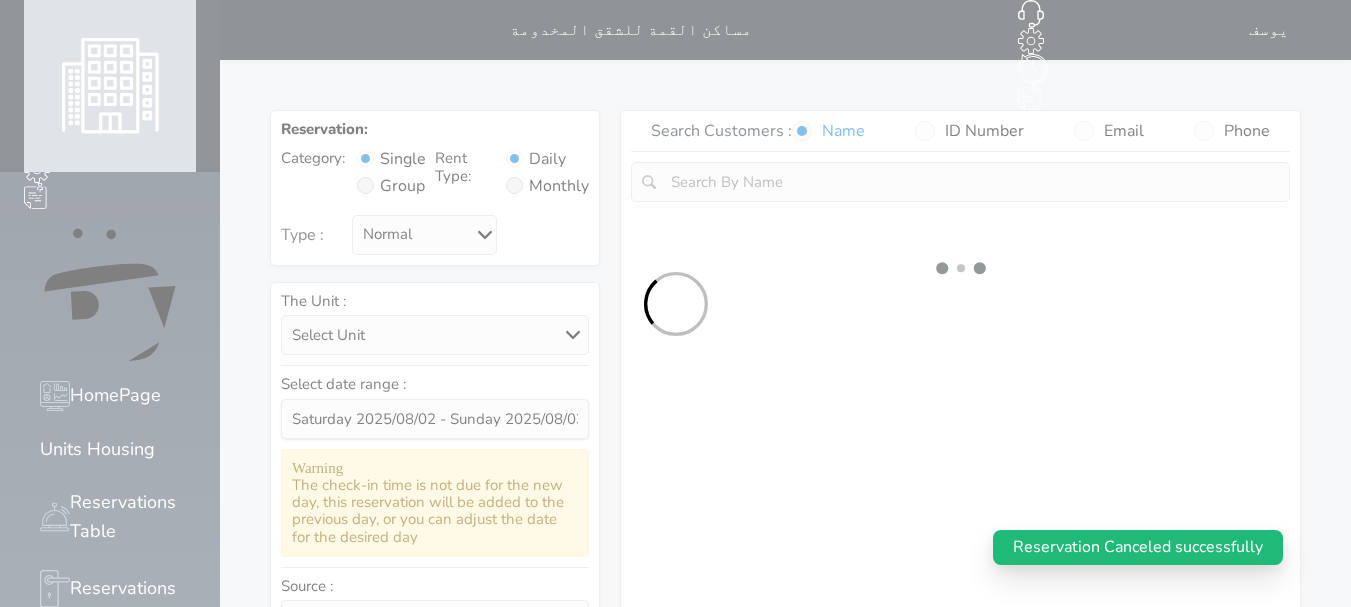 select on "1" 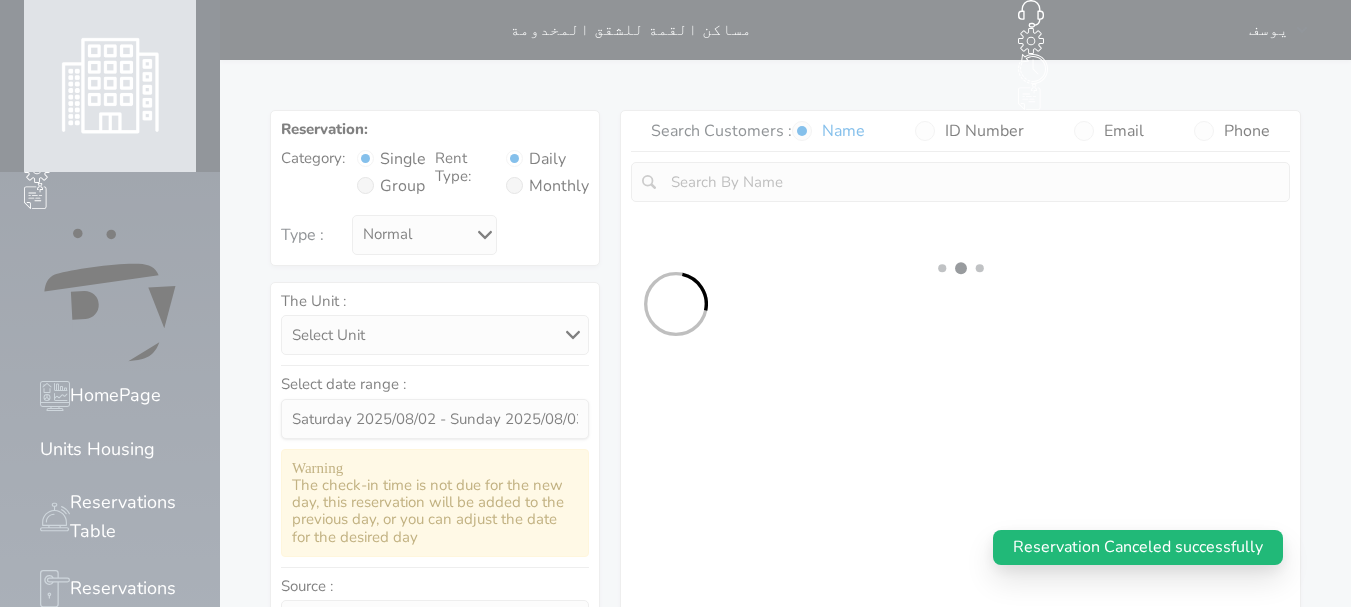 select 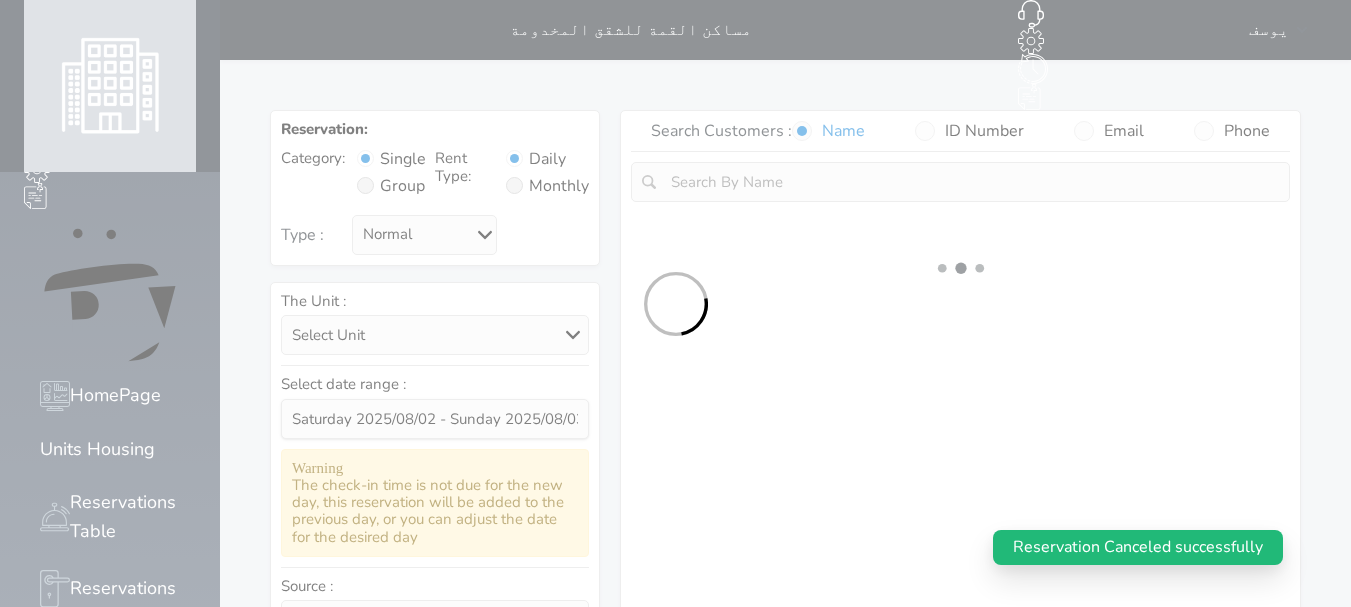 select on "7" 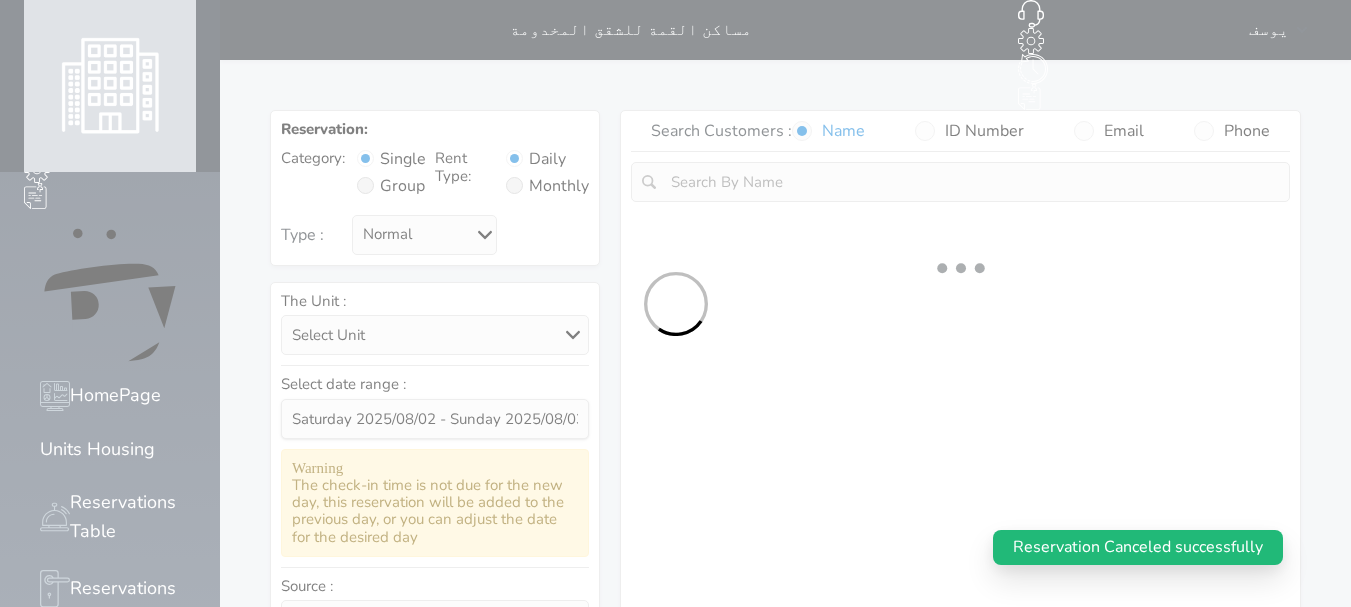 select 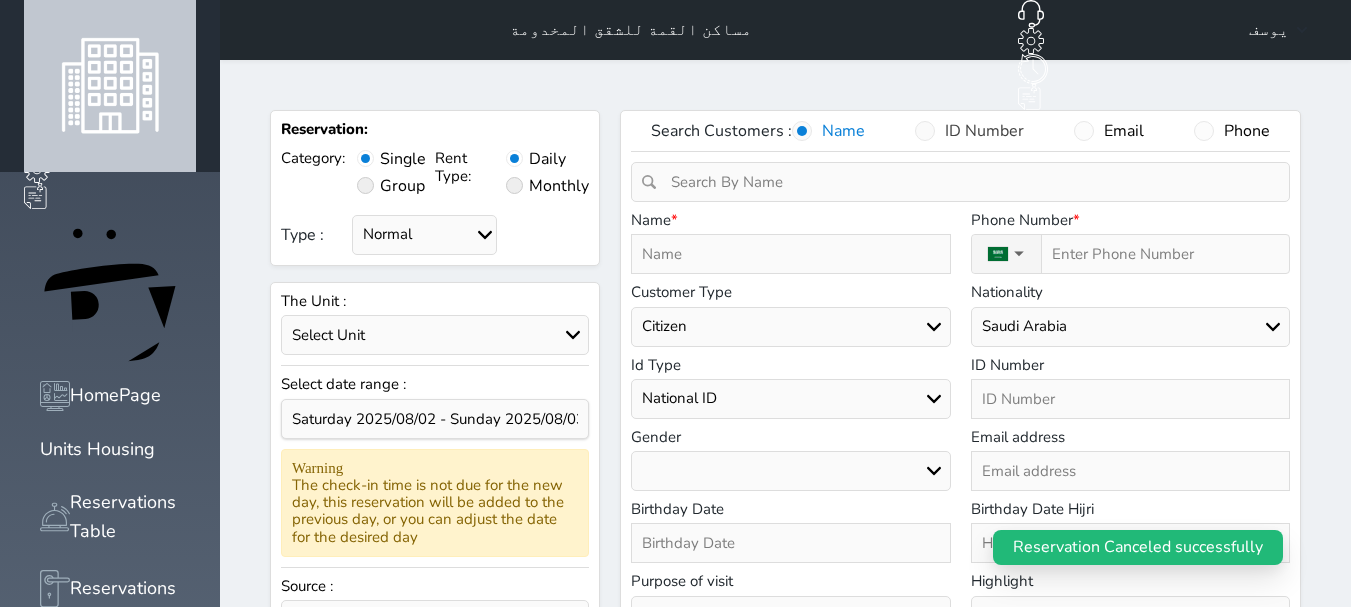 select 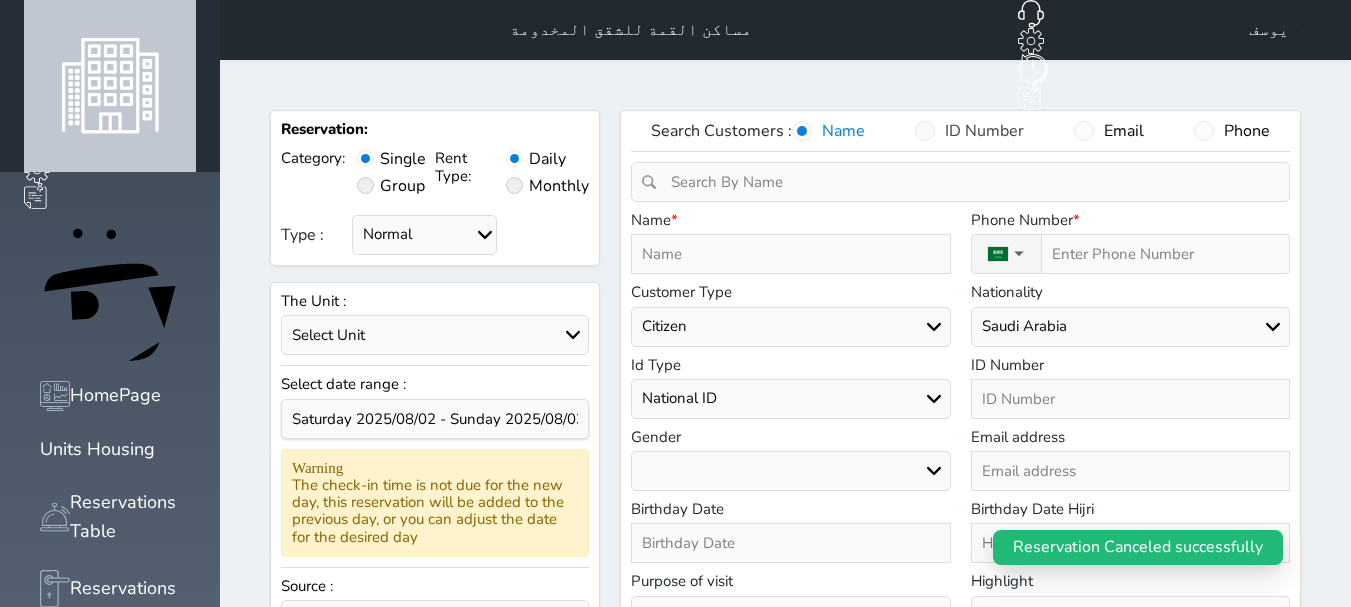 select 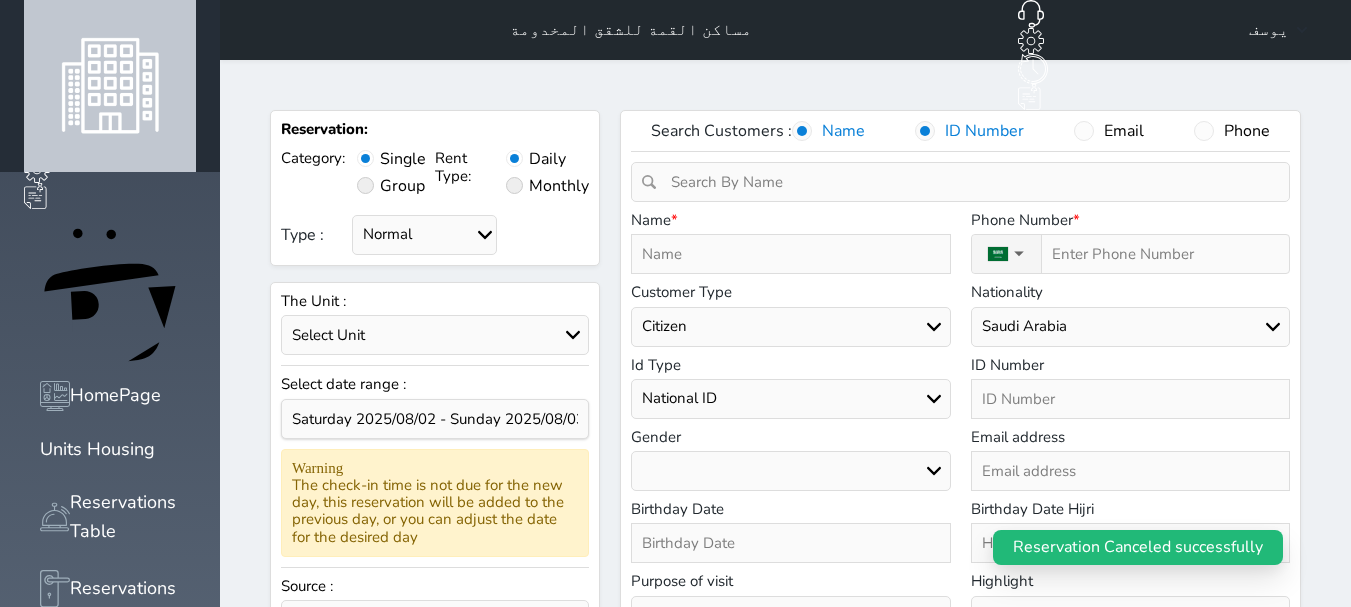 select 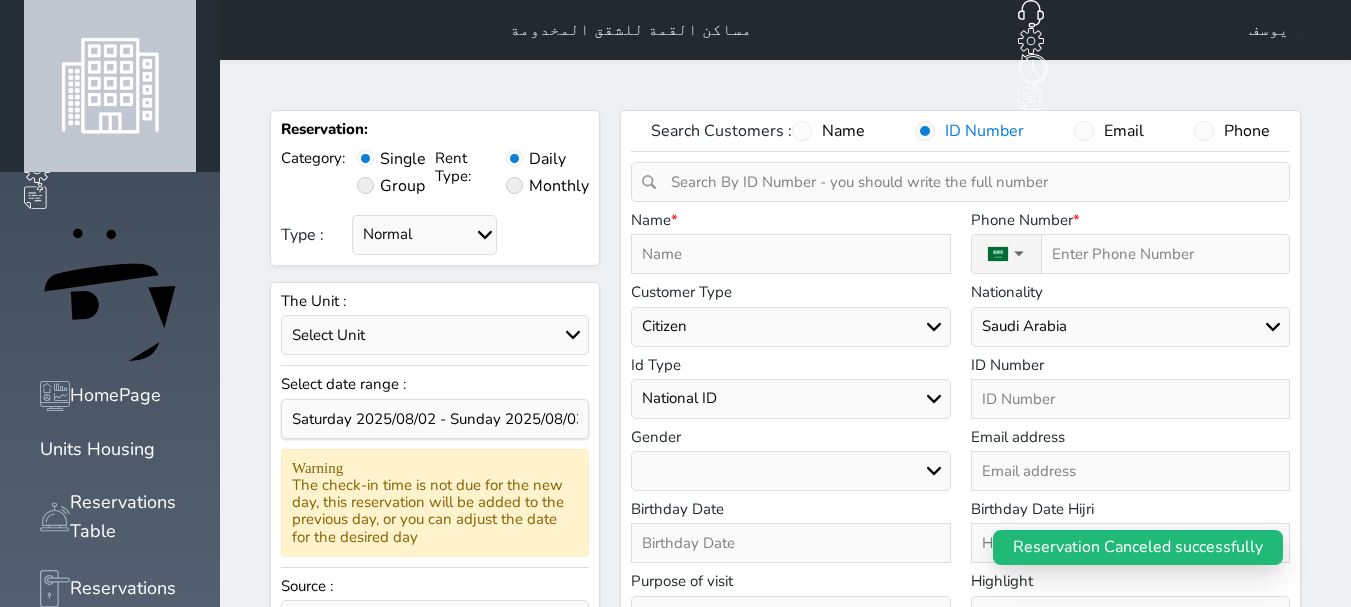 click at bounding box center [967, 182] 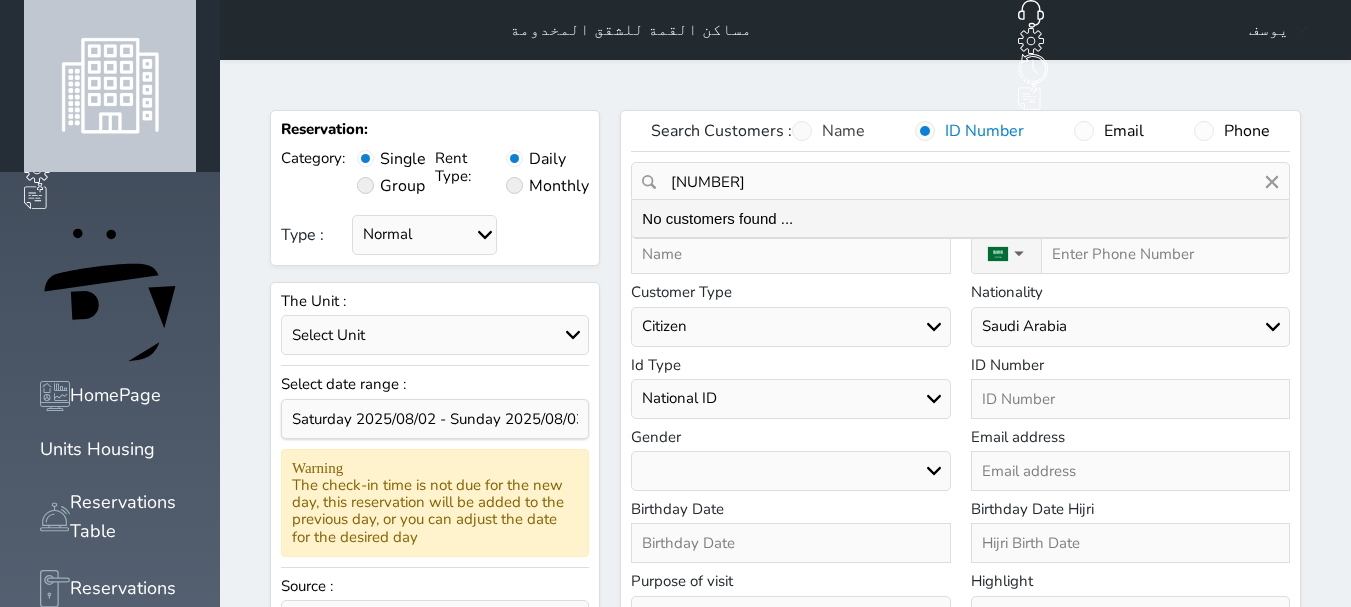 type on "[NUMBER]" 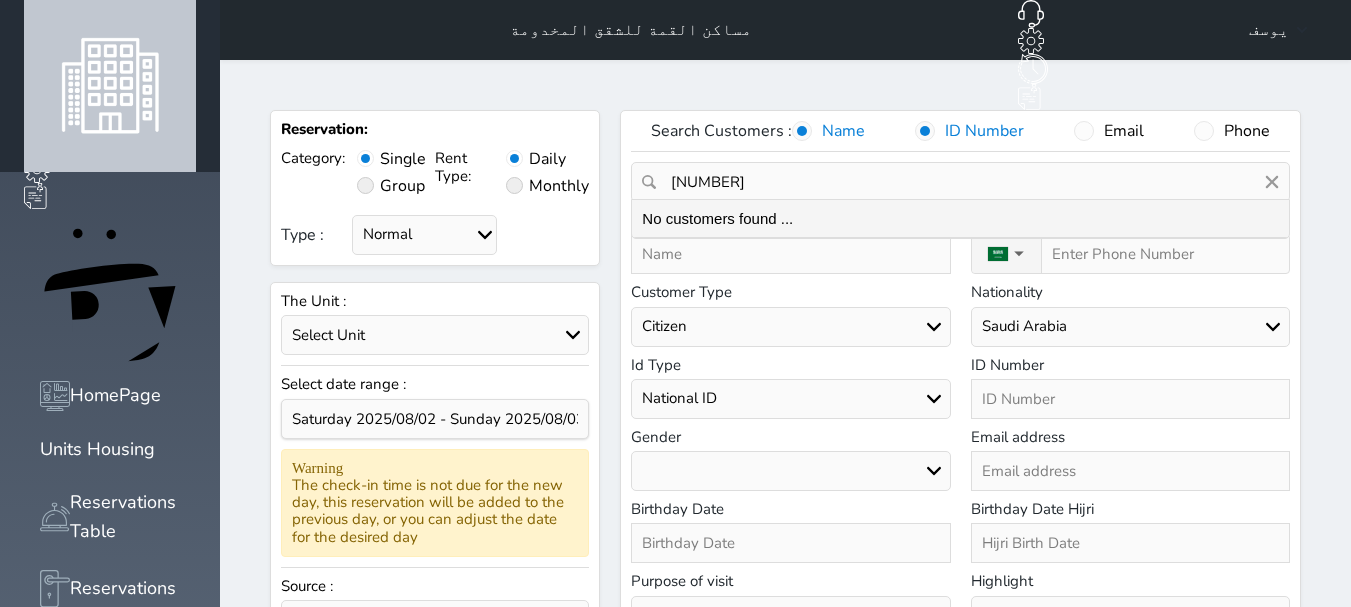 type 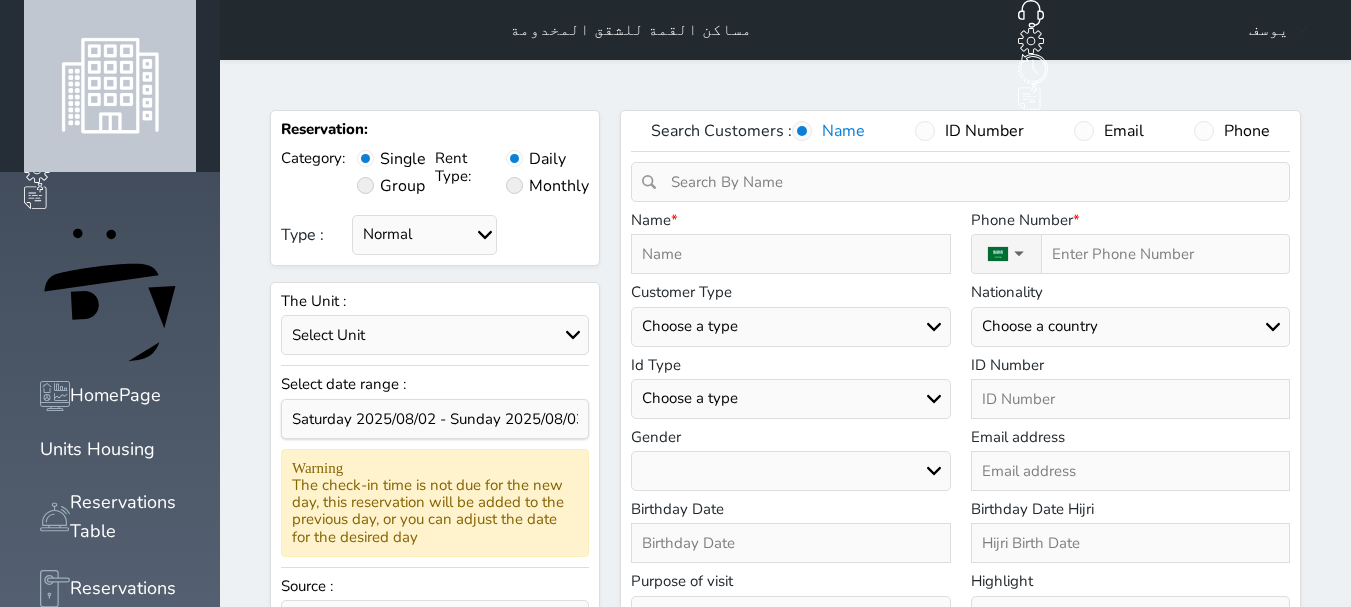 click at bounding box center [790, 254] 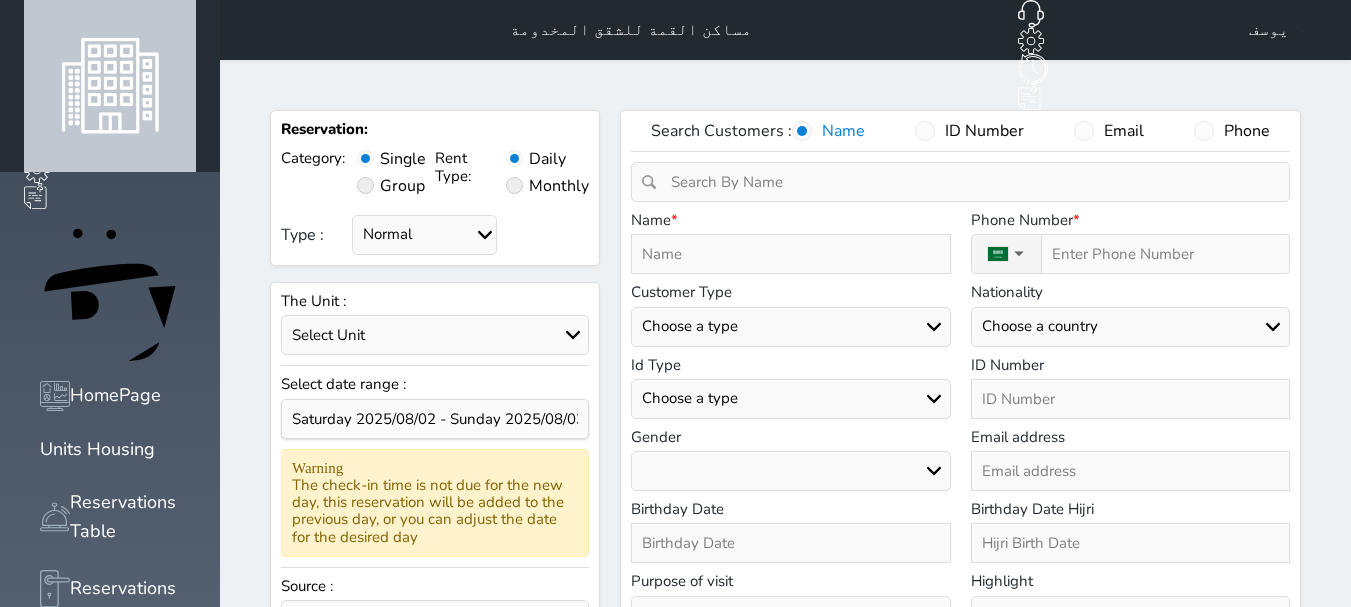 type on "K" 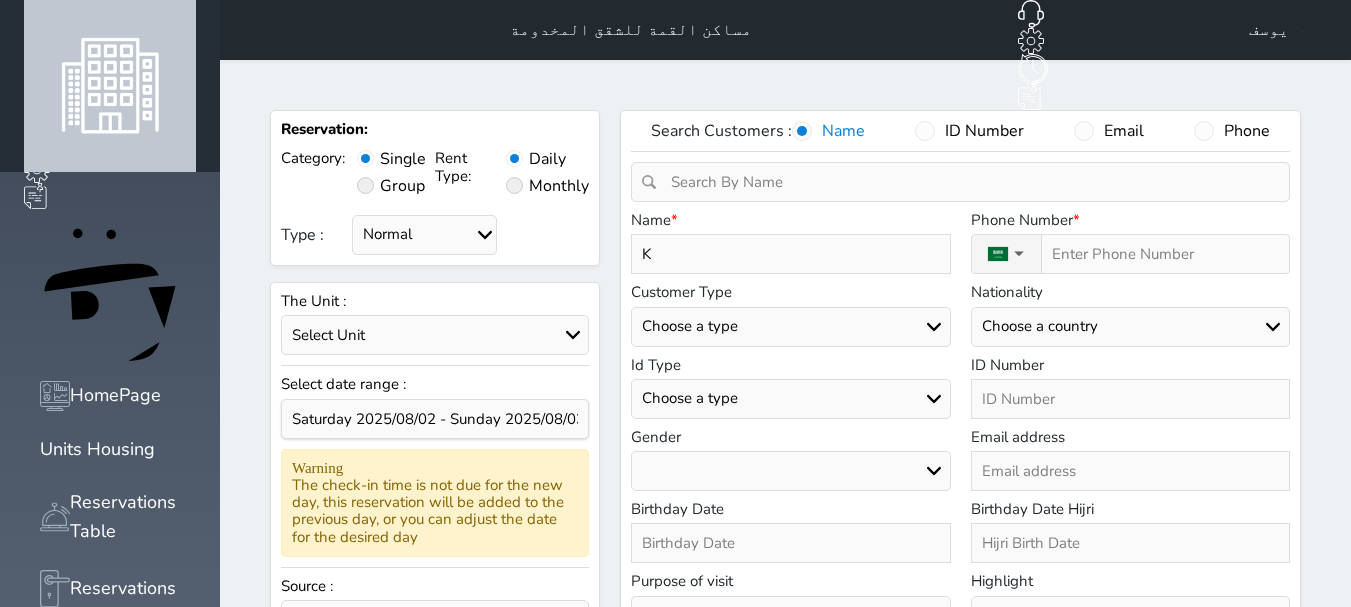 type on "KF" 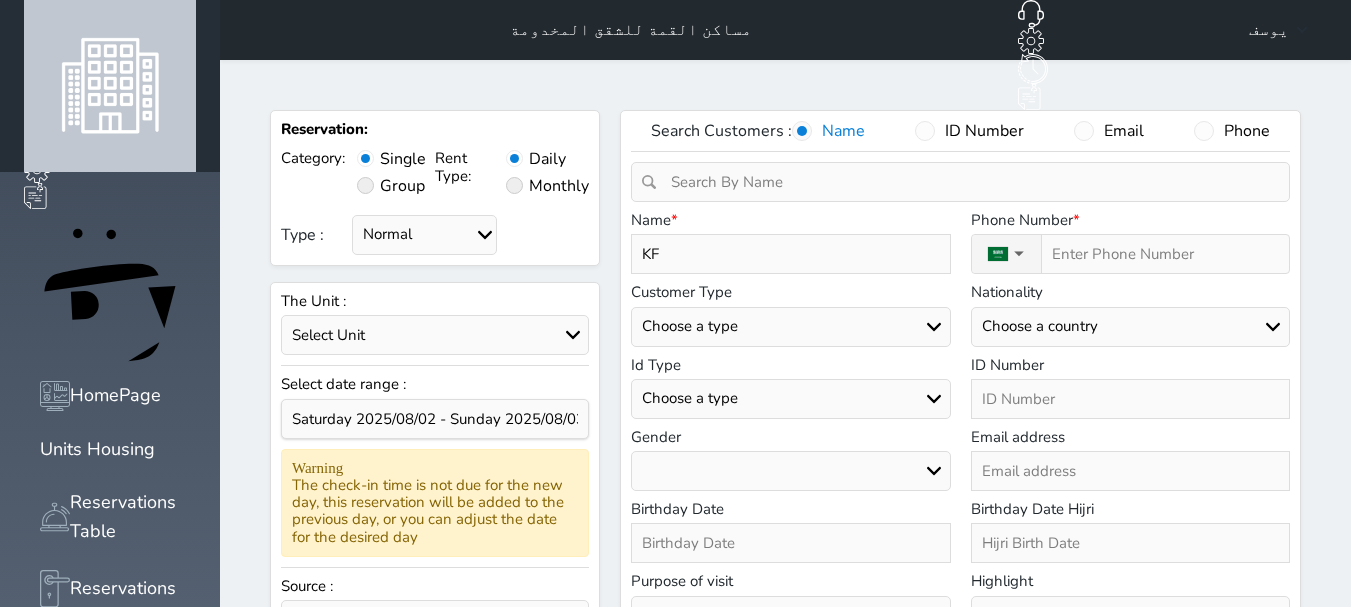 type on "KFJ" 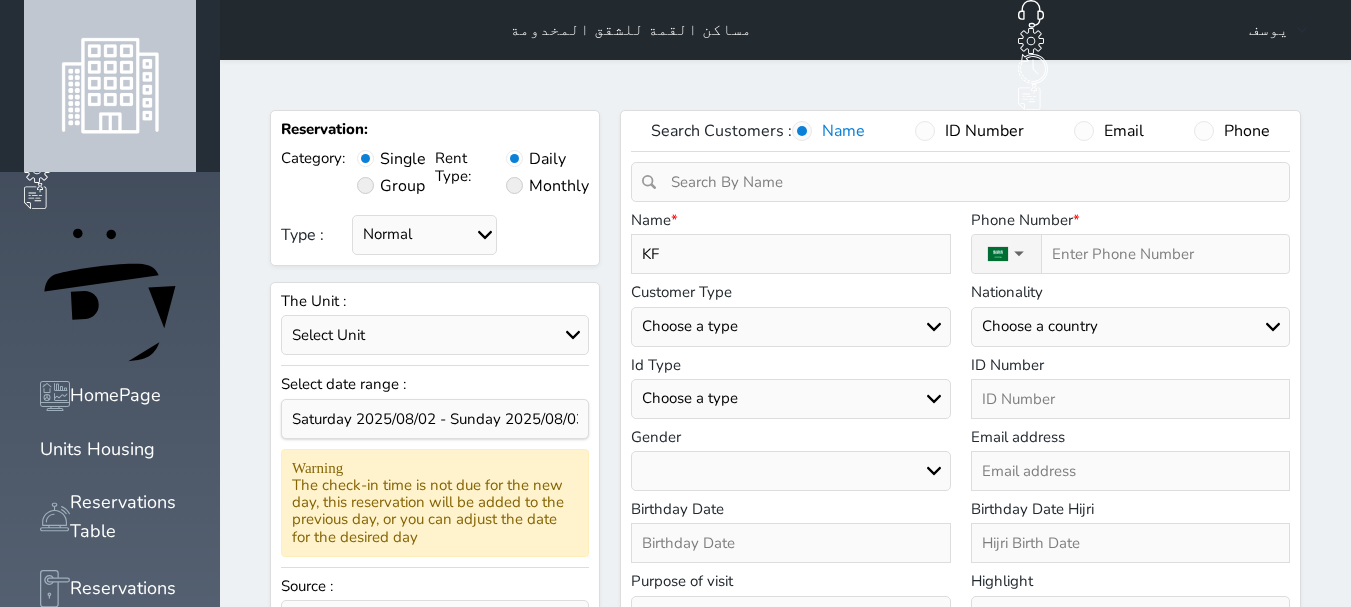 select 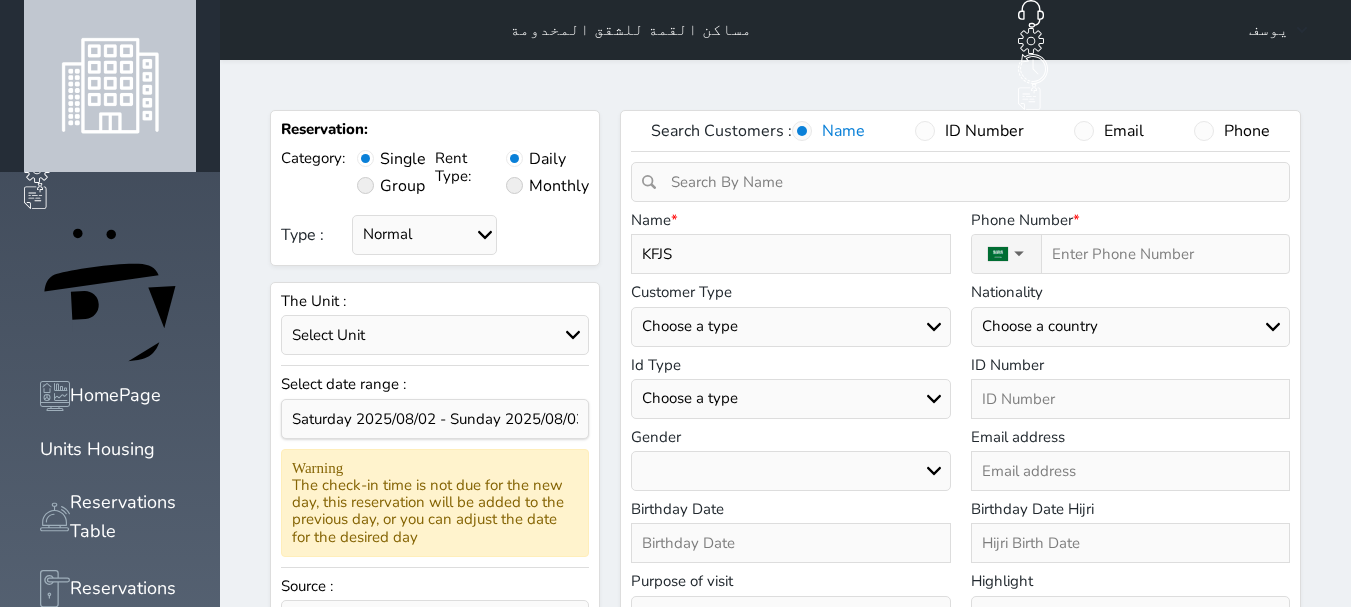 type on "KFJSD" 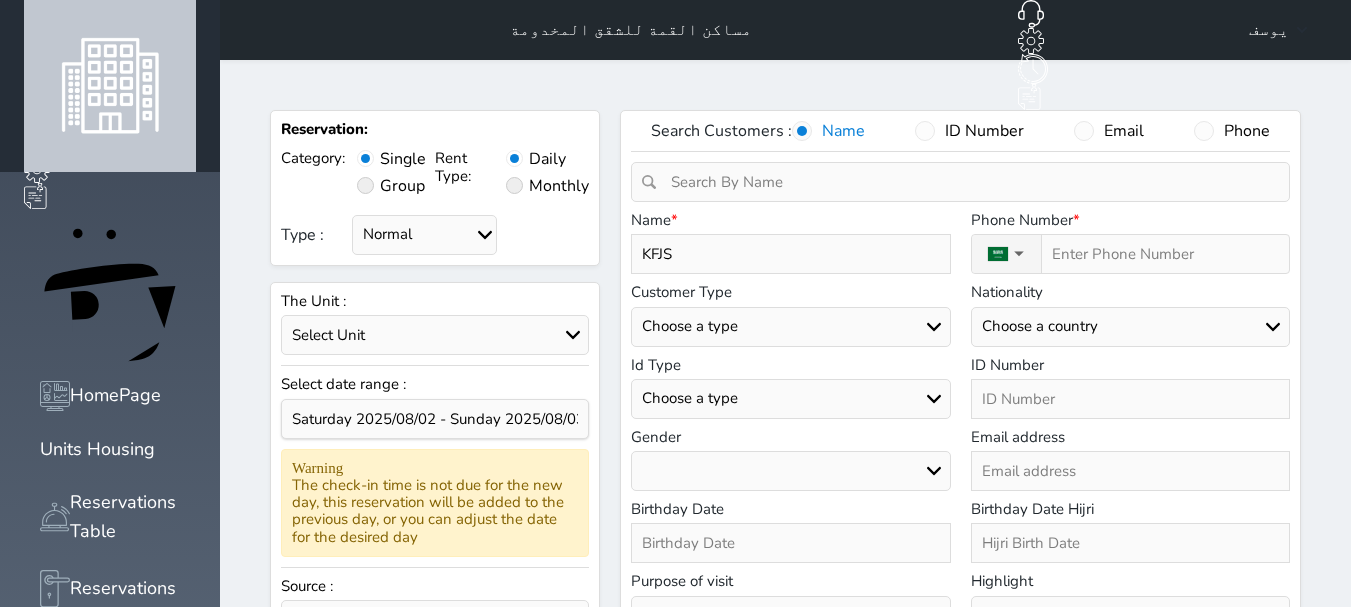 select 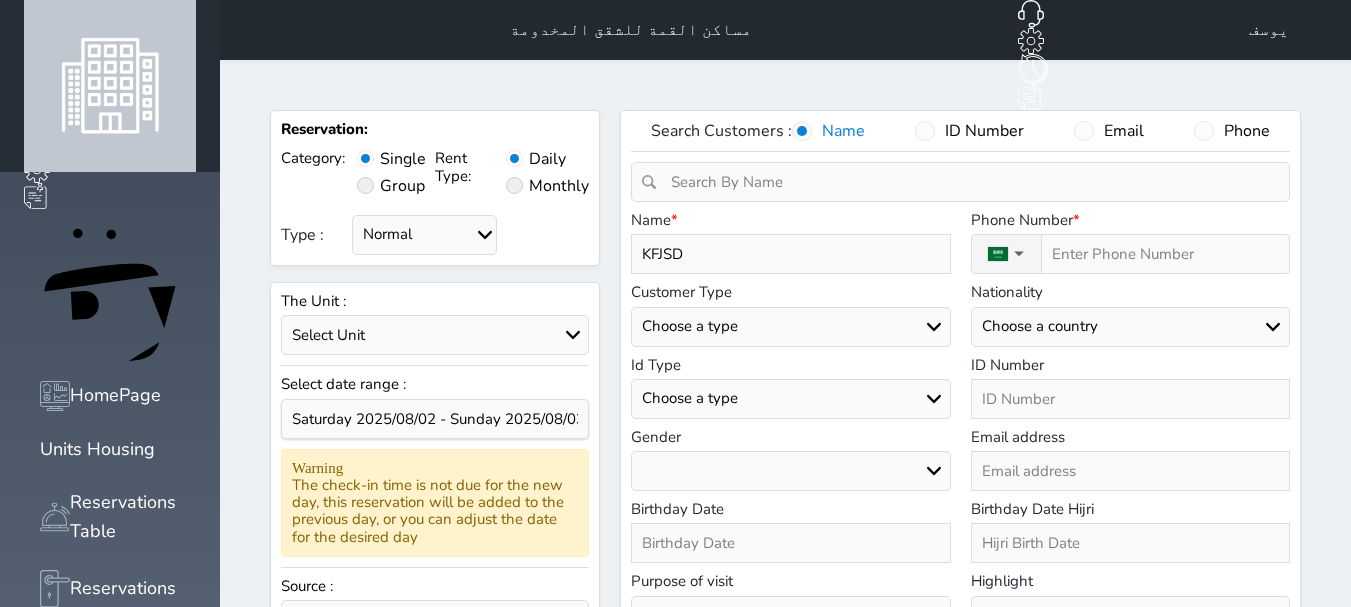 type on "KFJSDK" 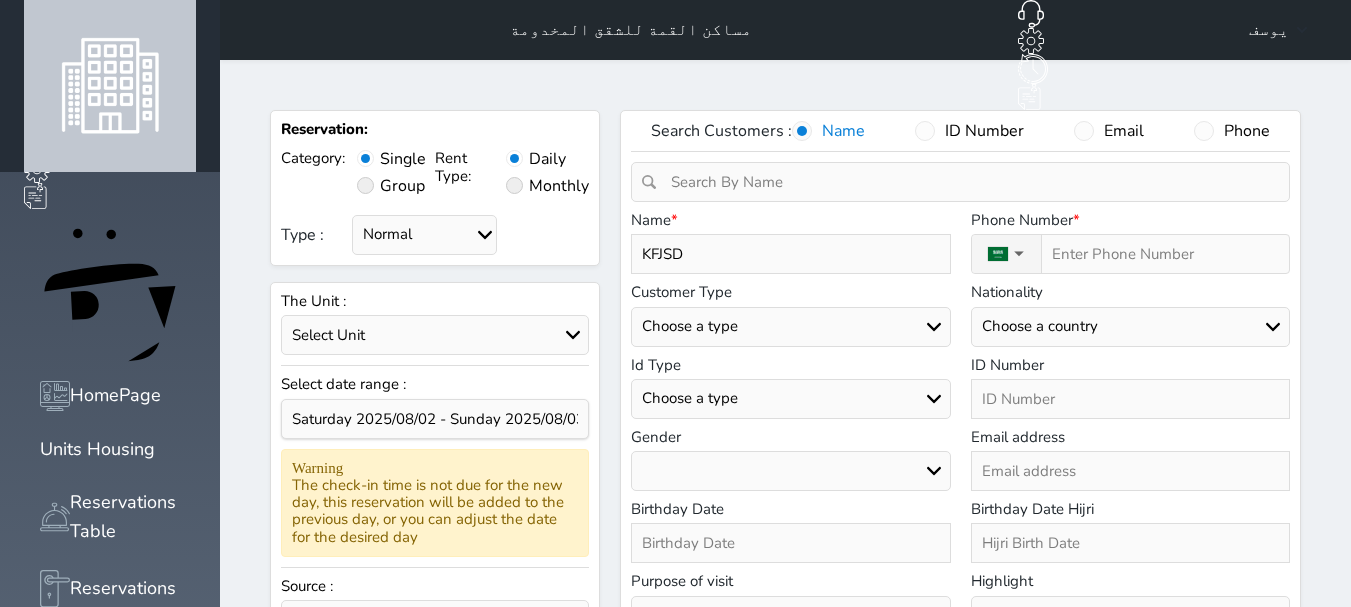 select 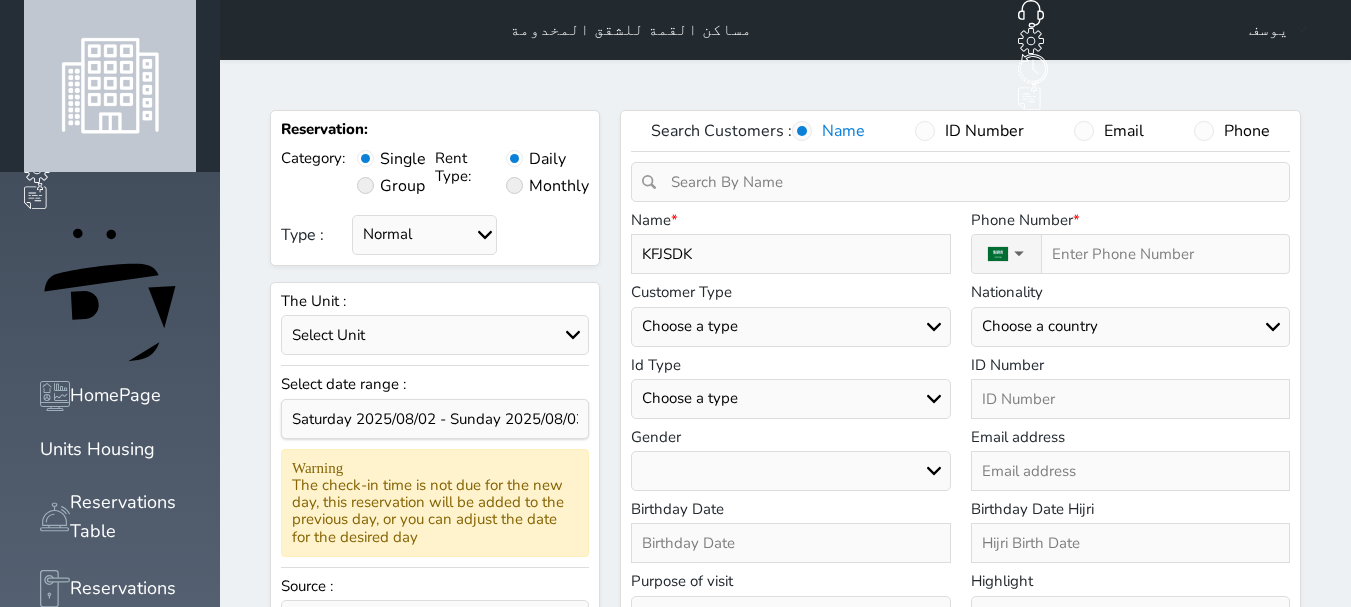 type on "KFJSDKF" 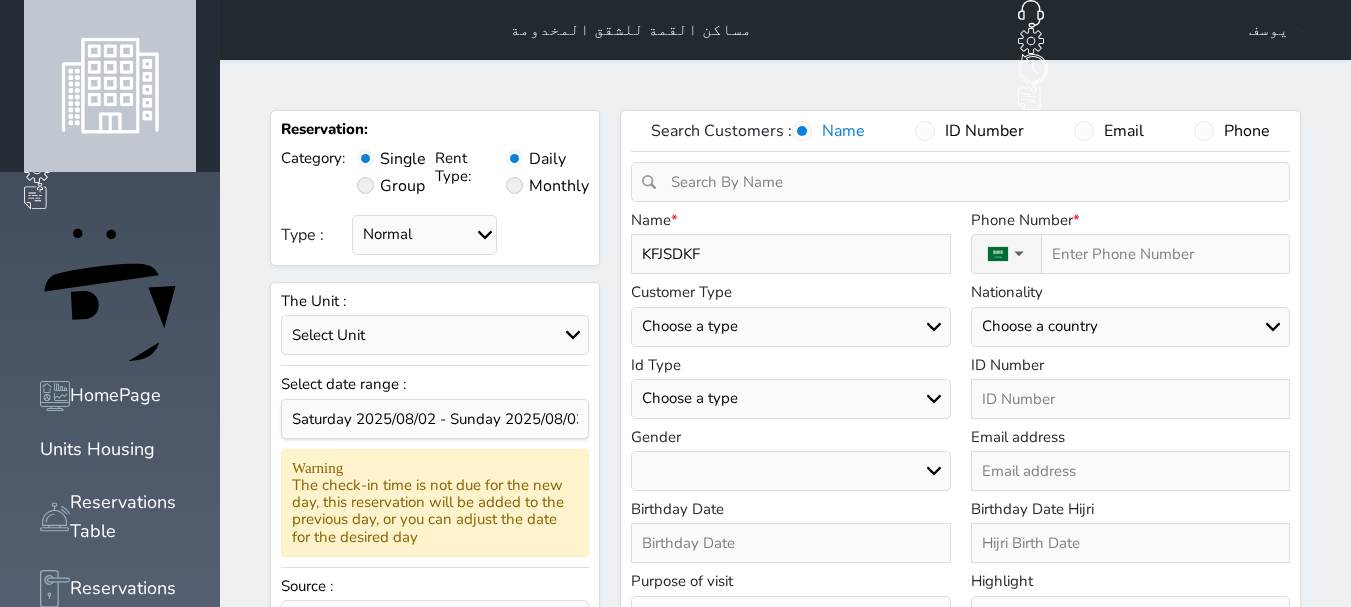 select 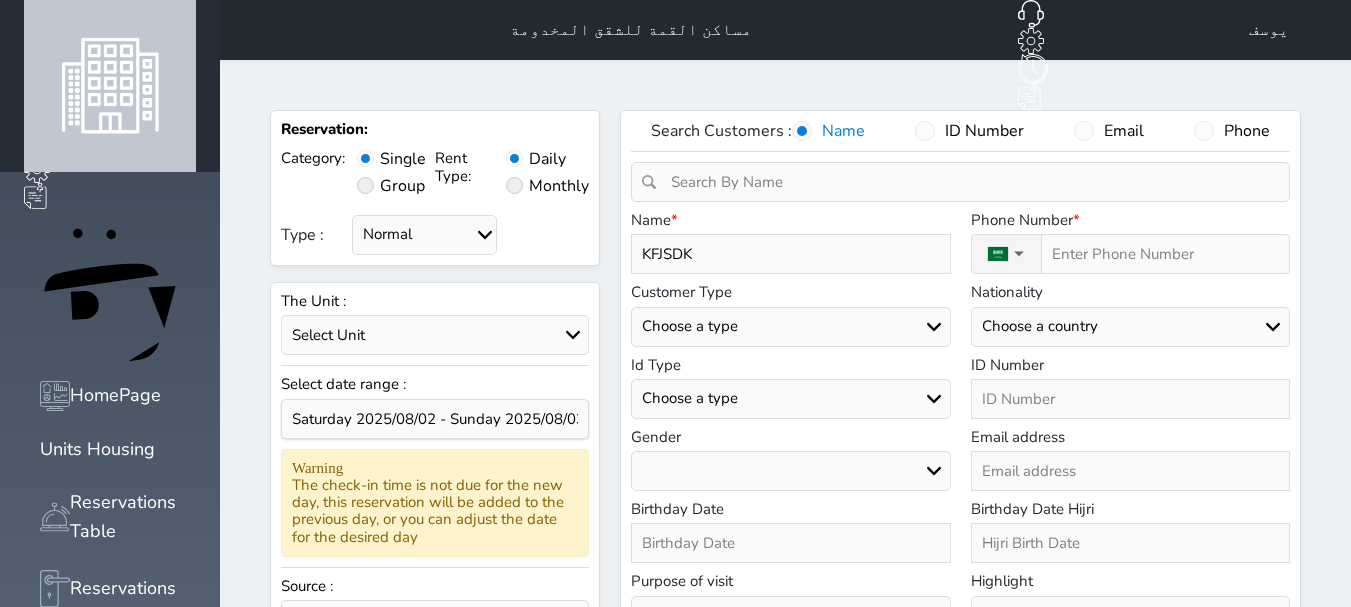 type on "KFJSD" 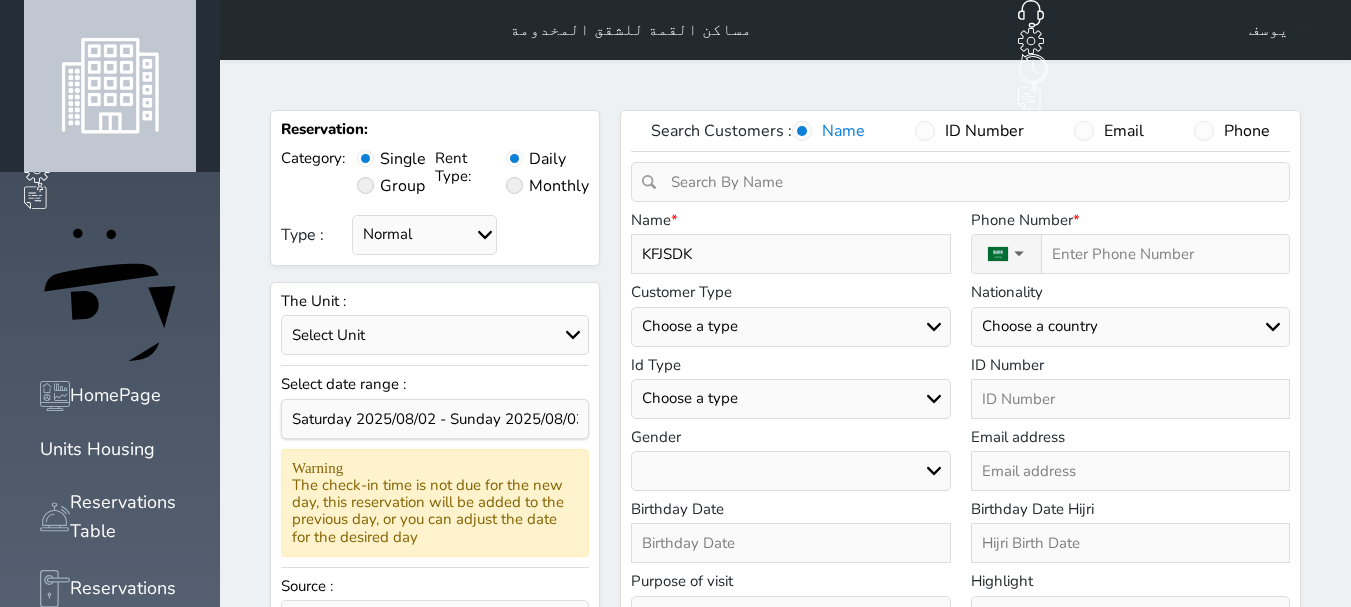 select 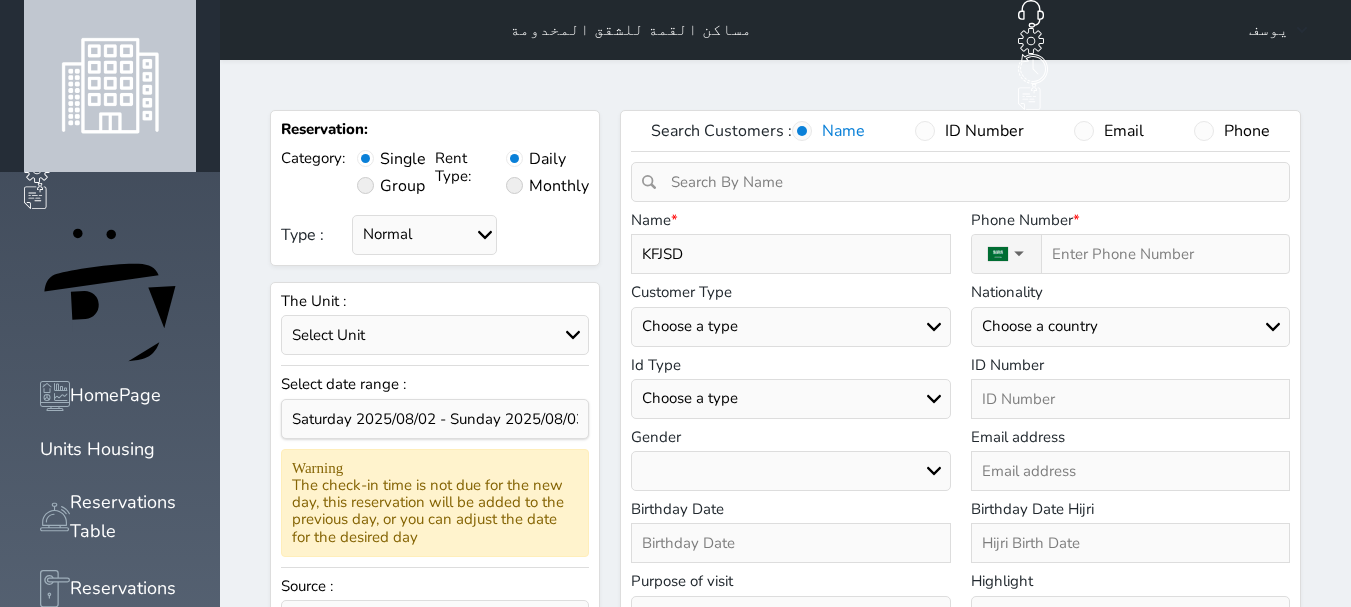 type on "KFJS" 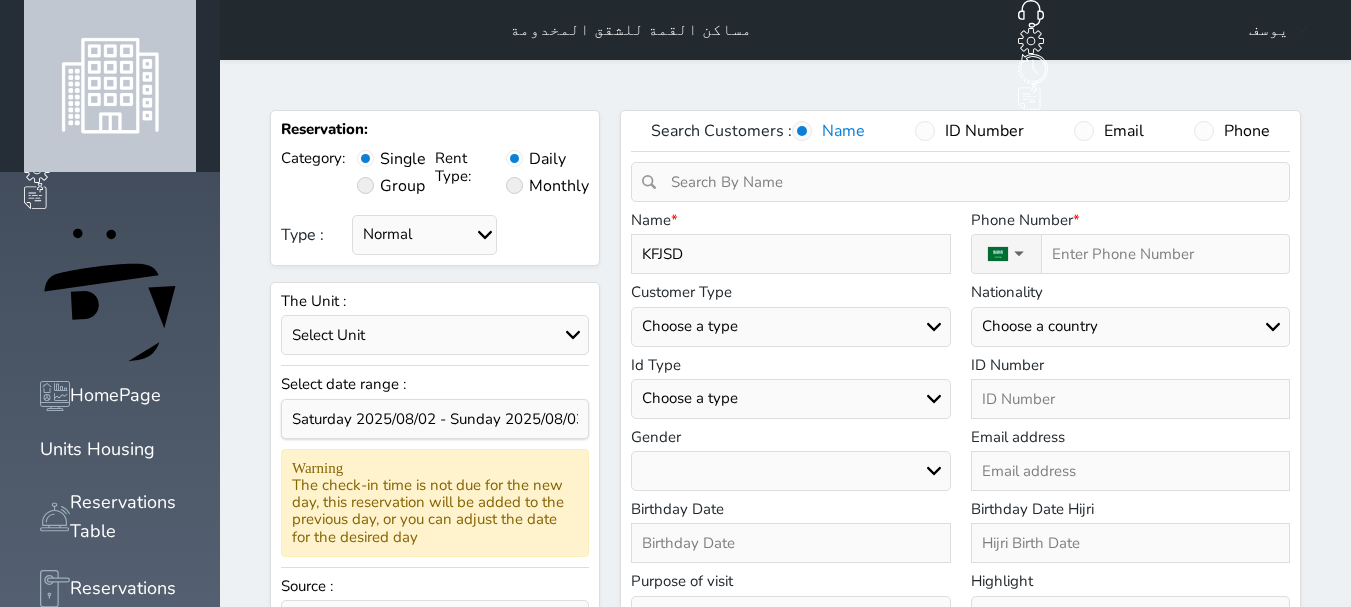 select 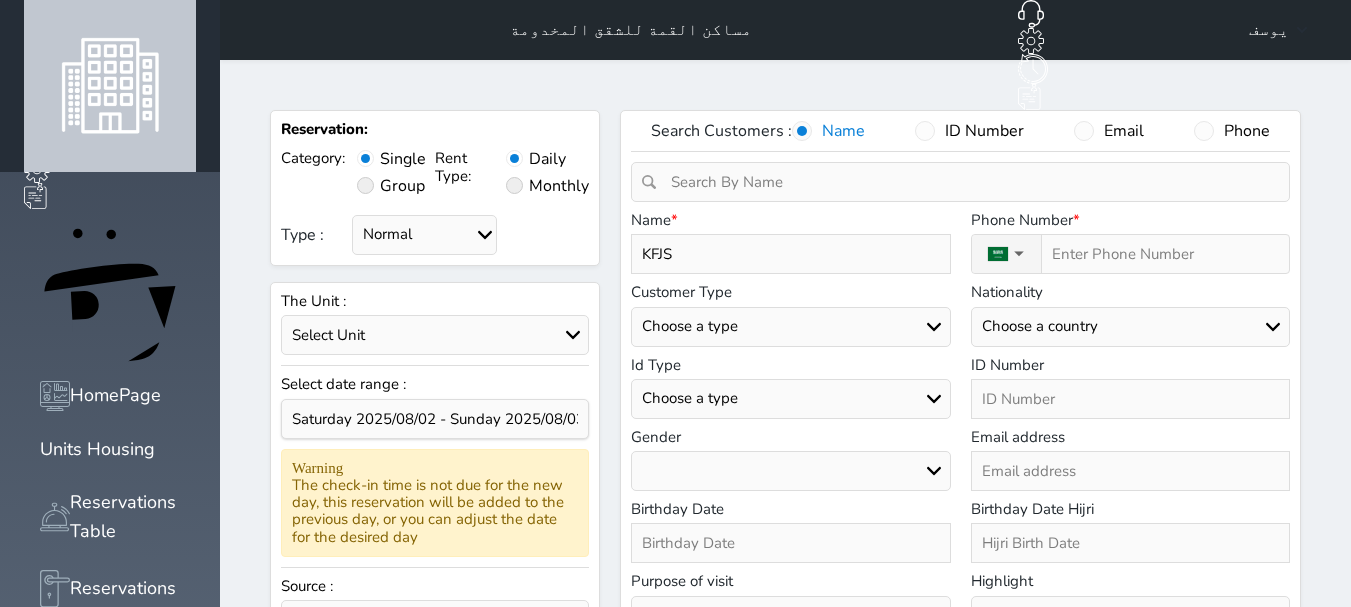 type on "KFJ" 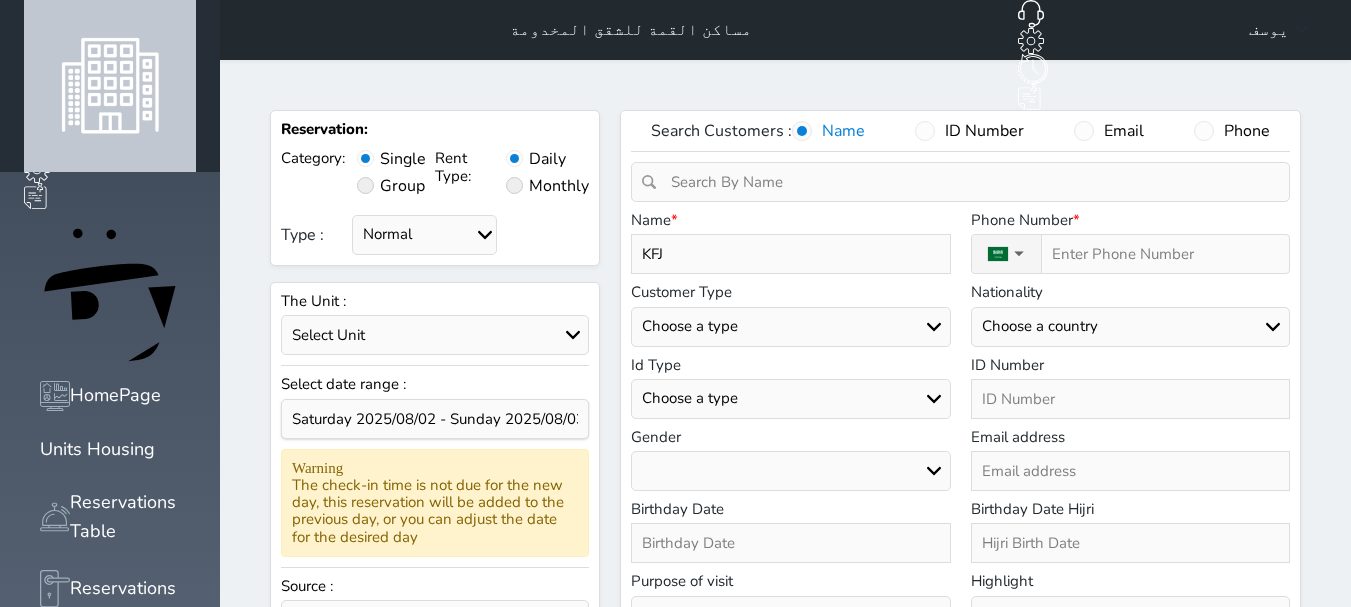 type on "KF" 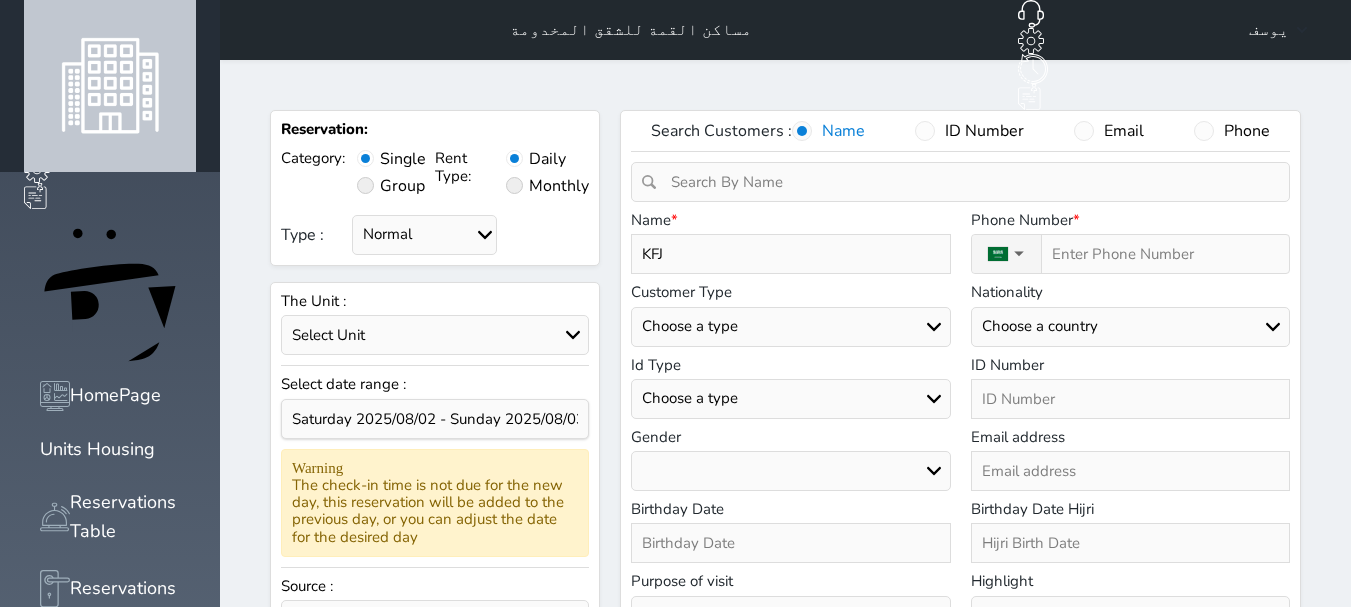 select 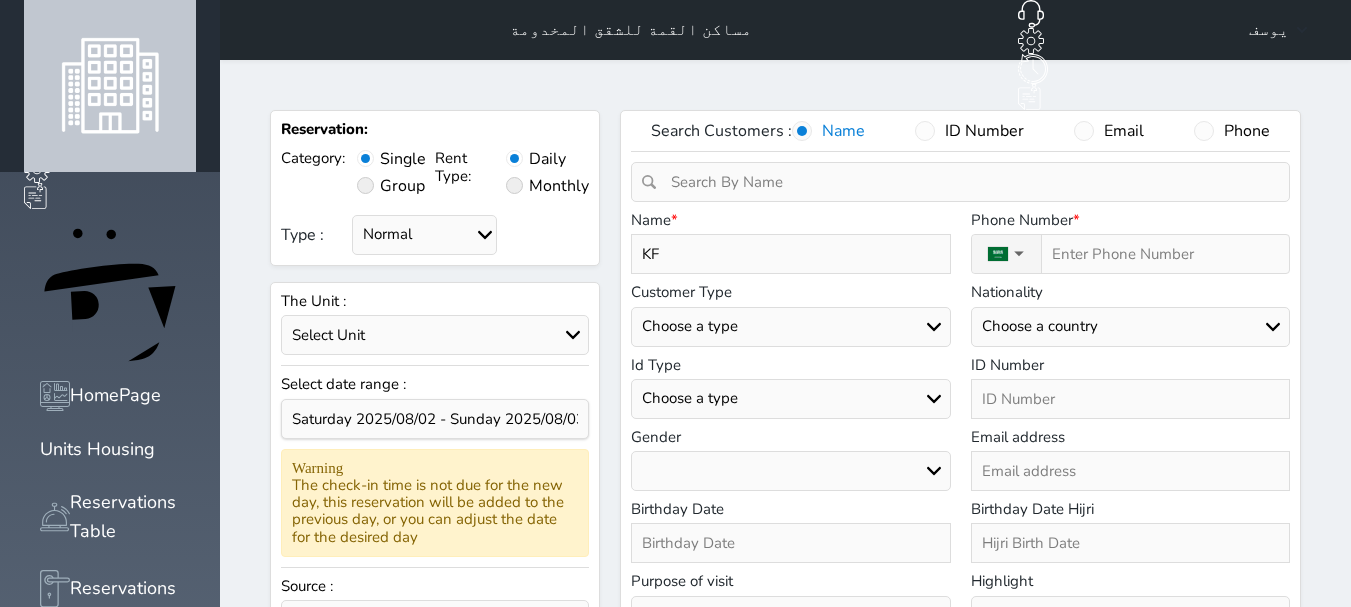 type on "K" 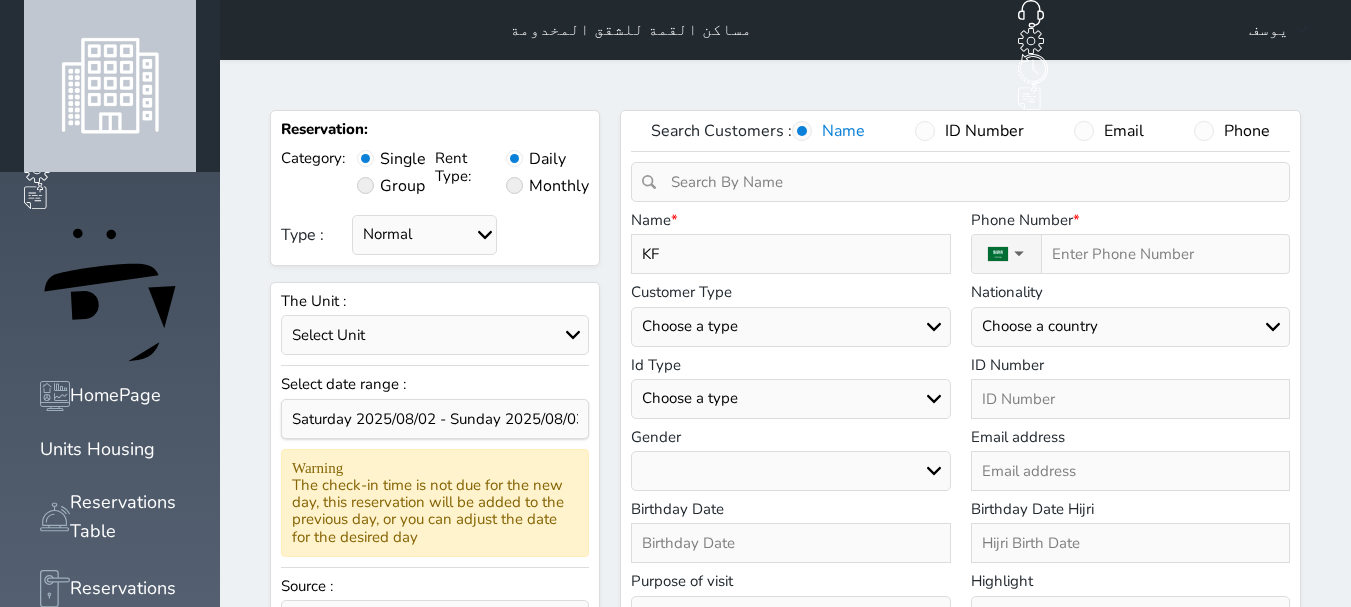 select 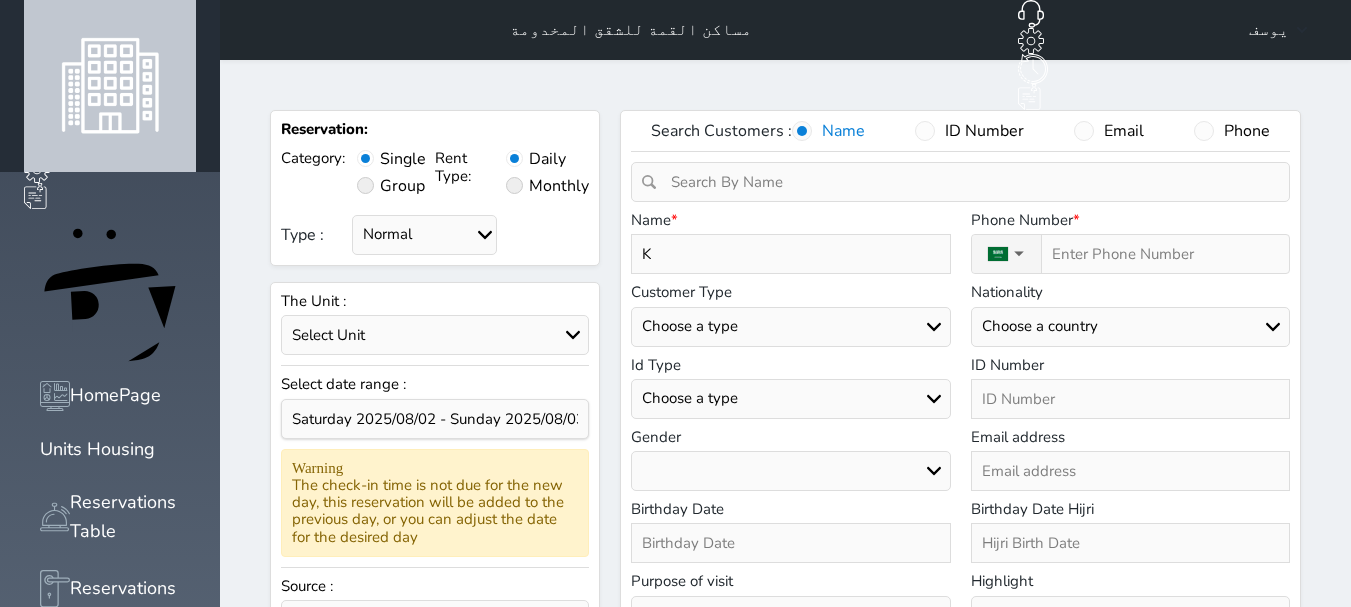 type 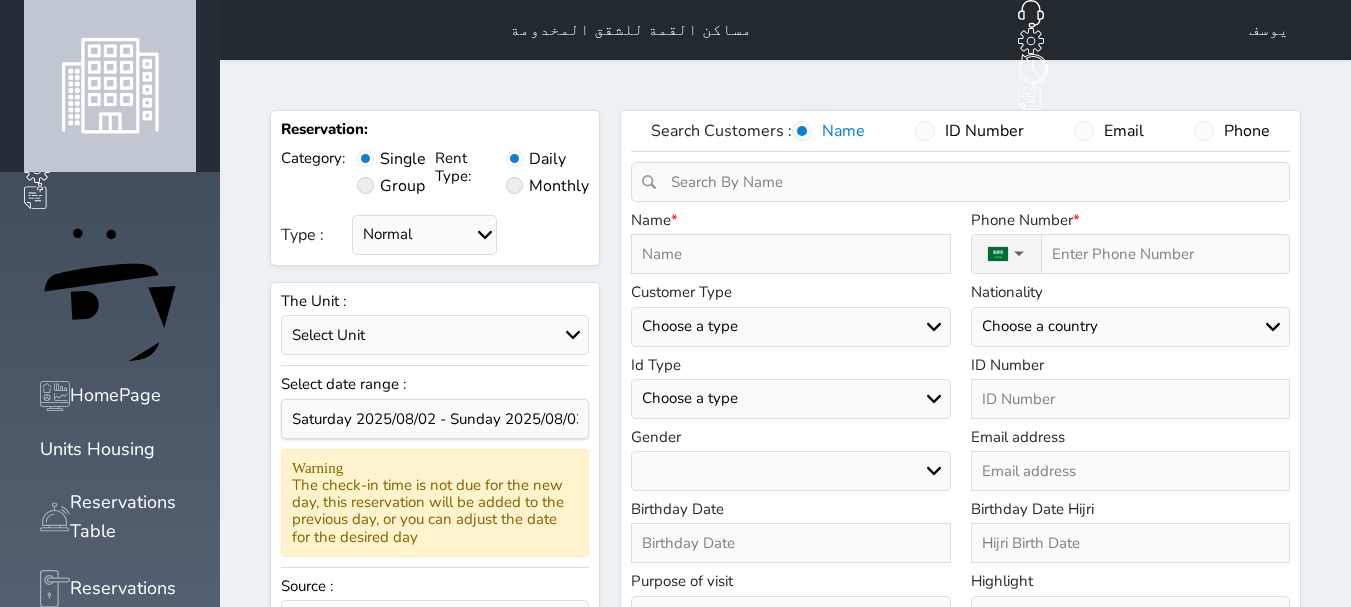 select 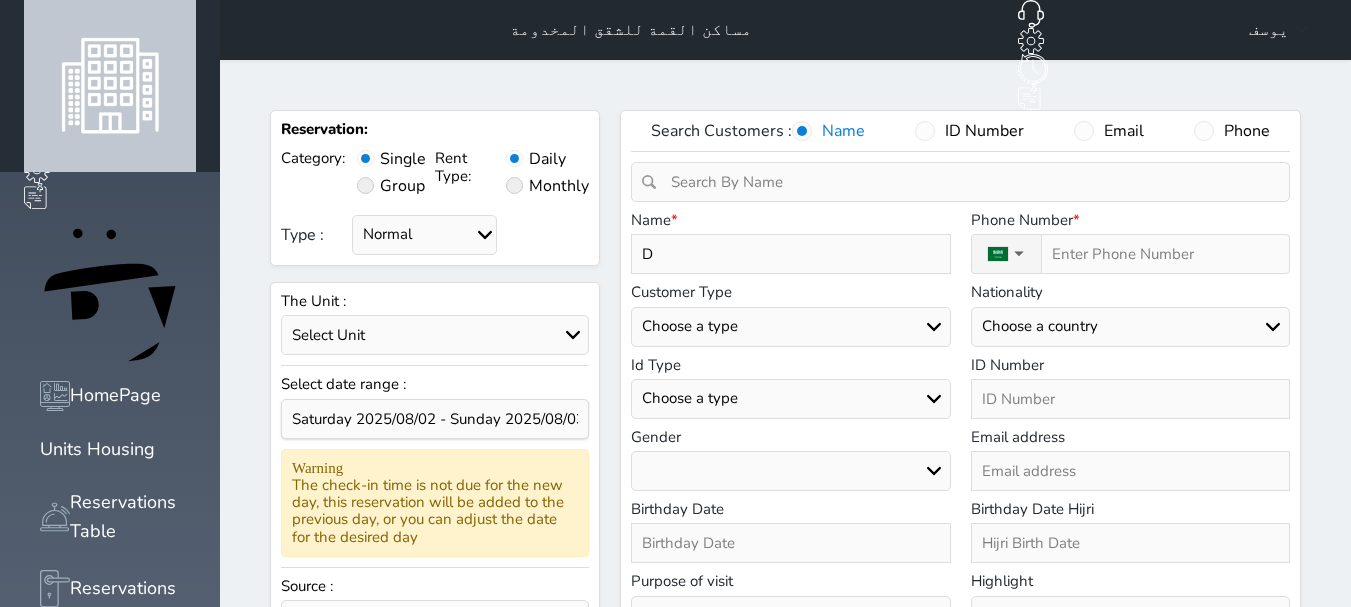 select 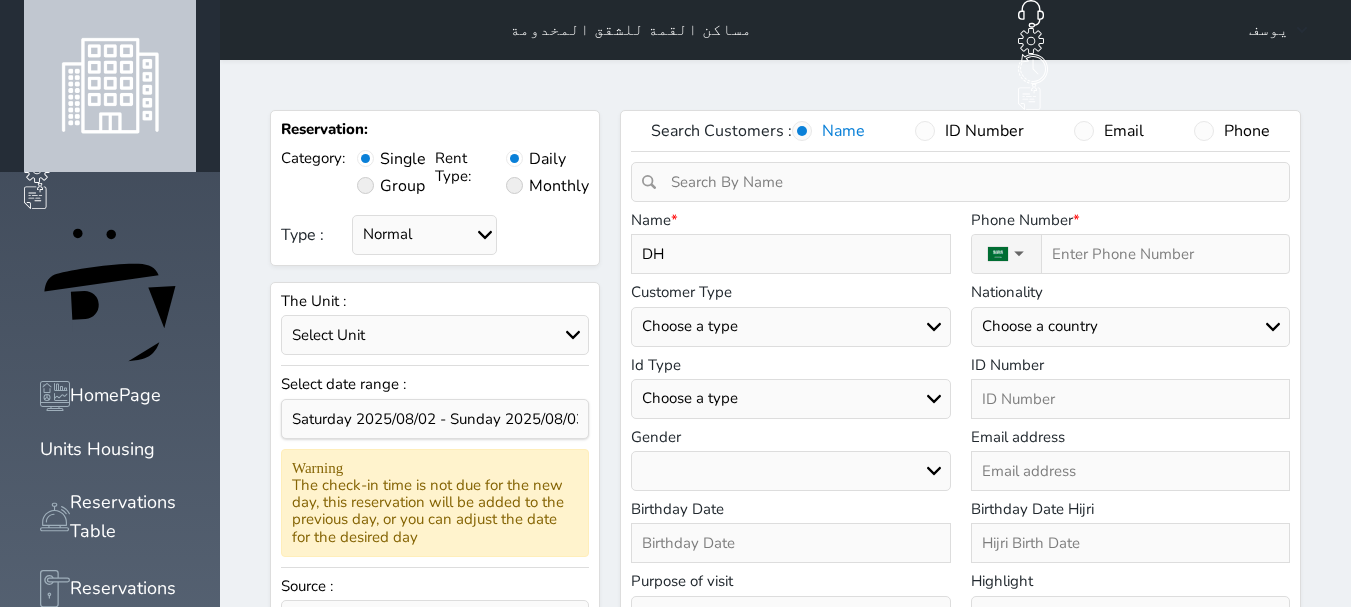 type on "DHA" 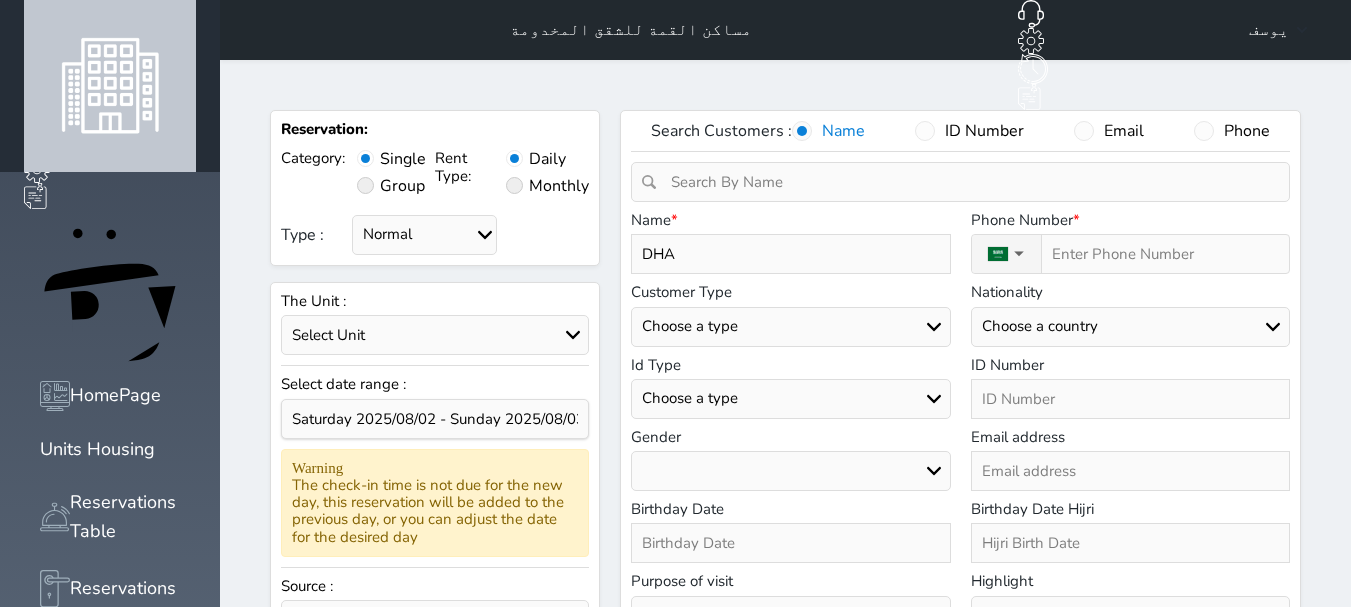 type on "DHAM" 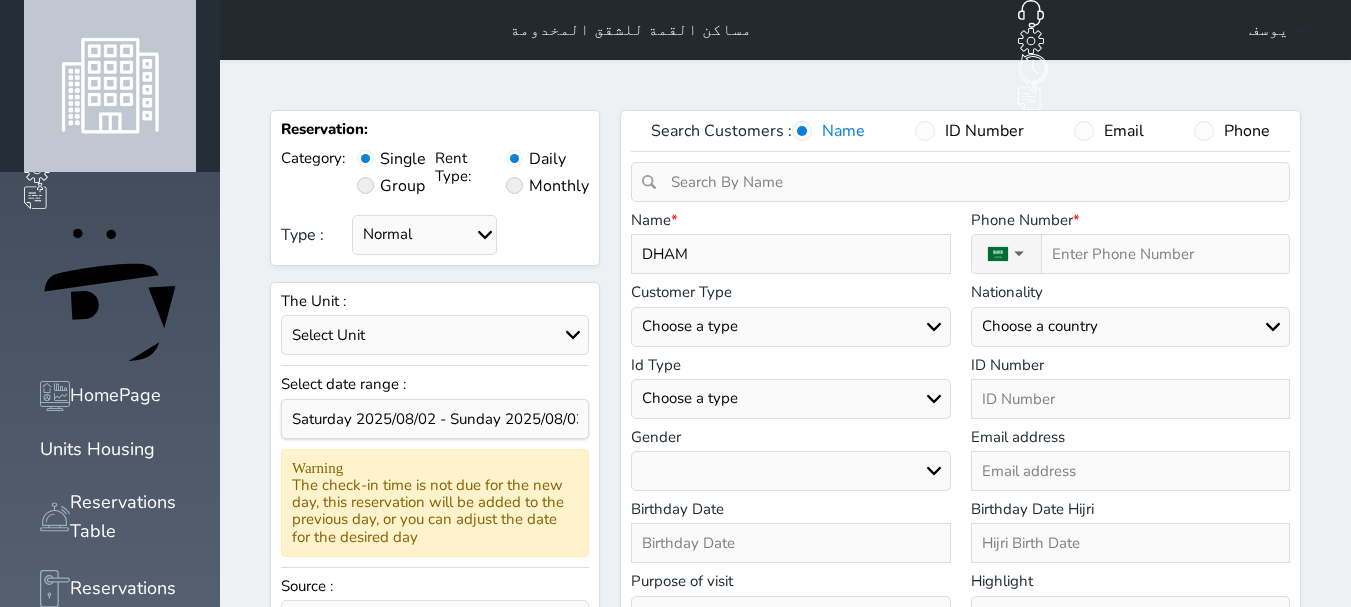 type on "DHAMR" 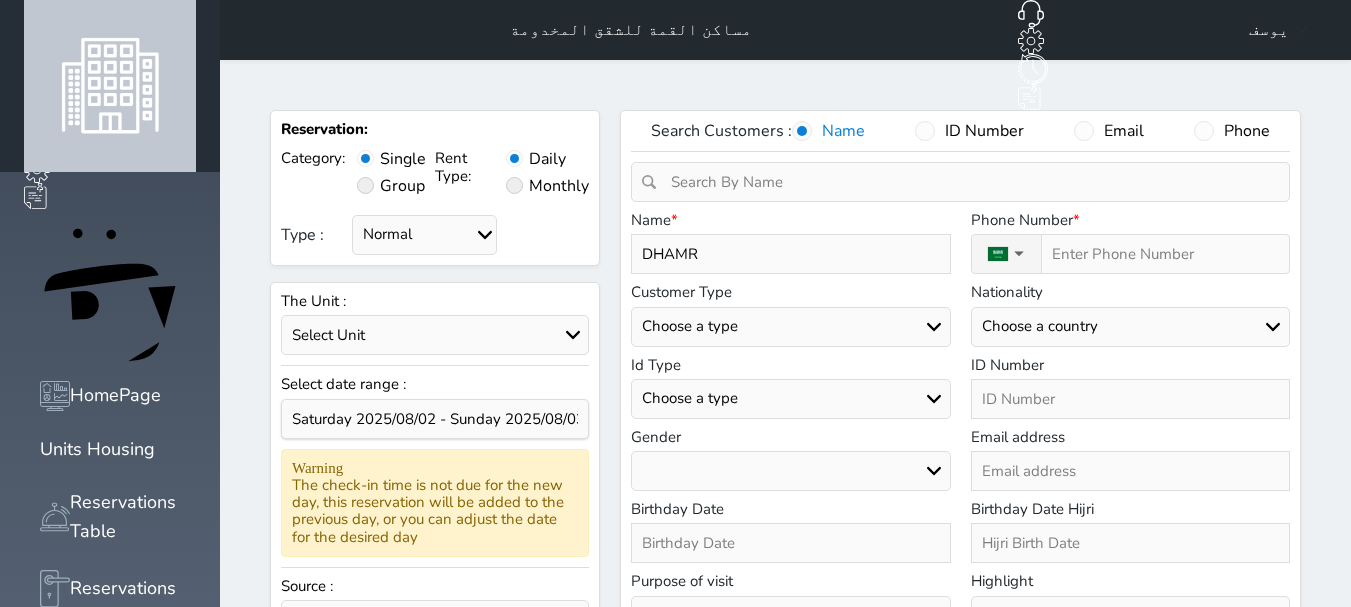 type on "DHAMRI" 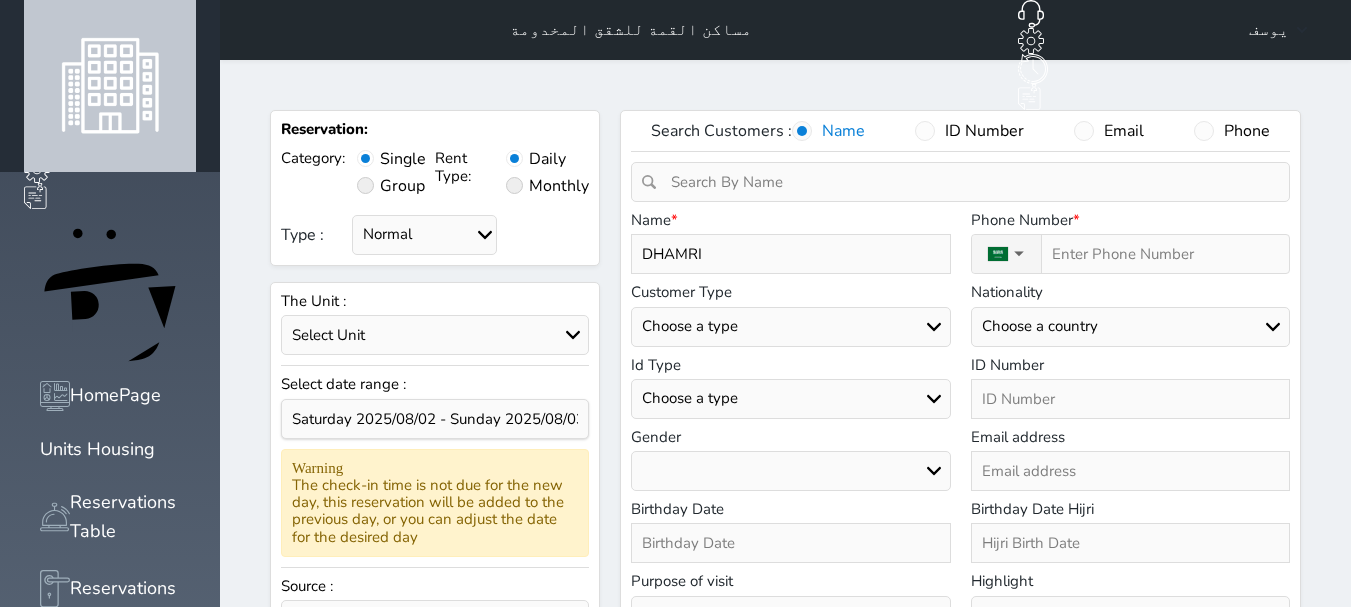 type on "DHAMRI" 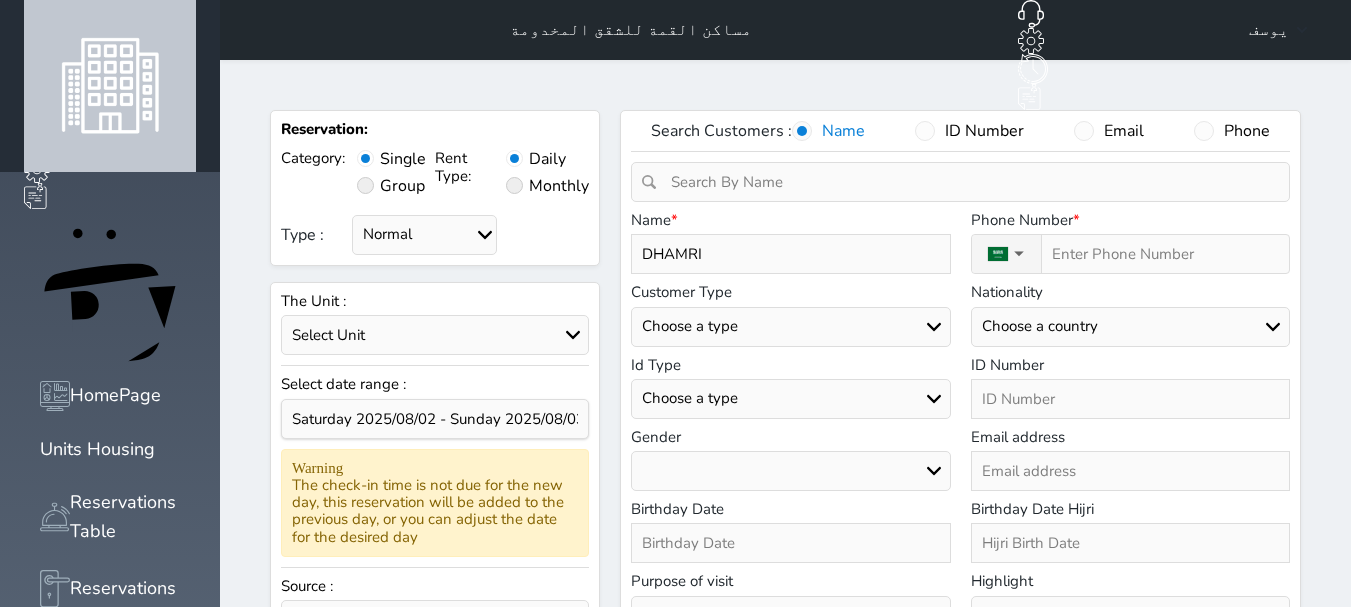 select 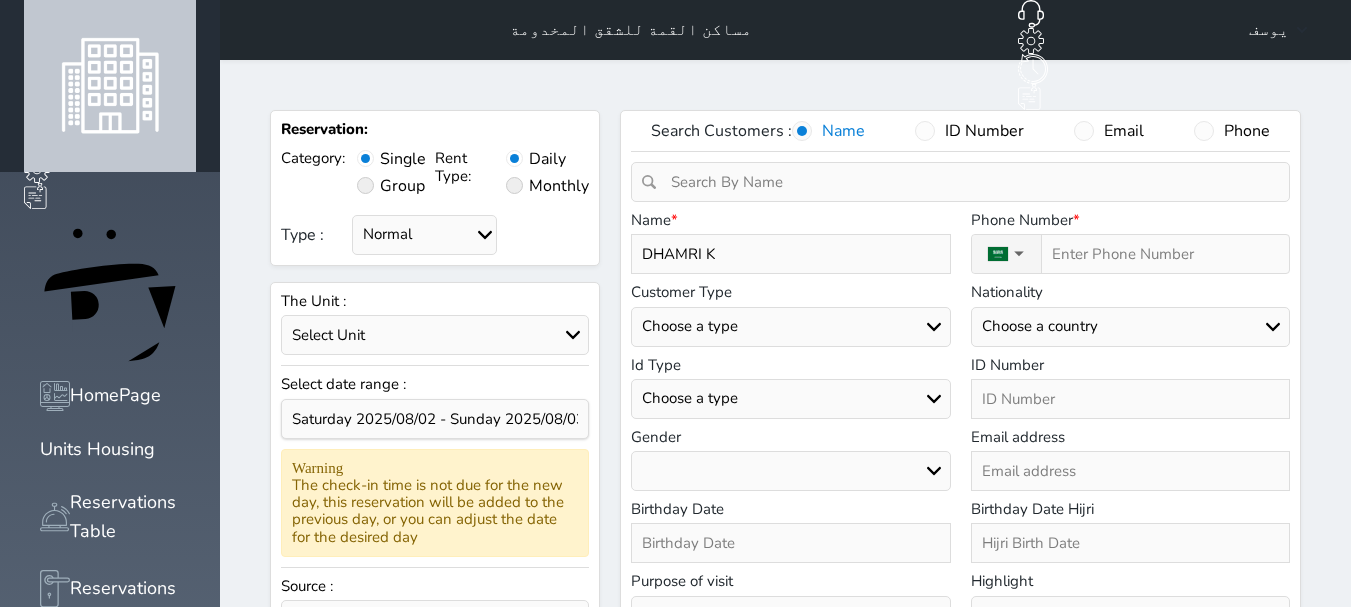 type on "[LAST] [LAST]" 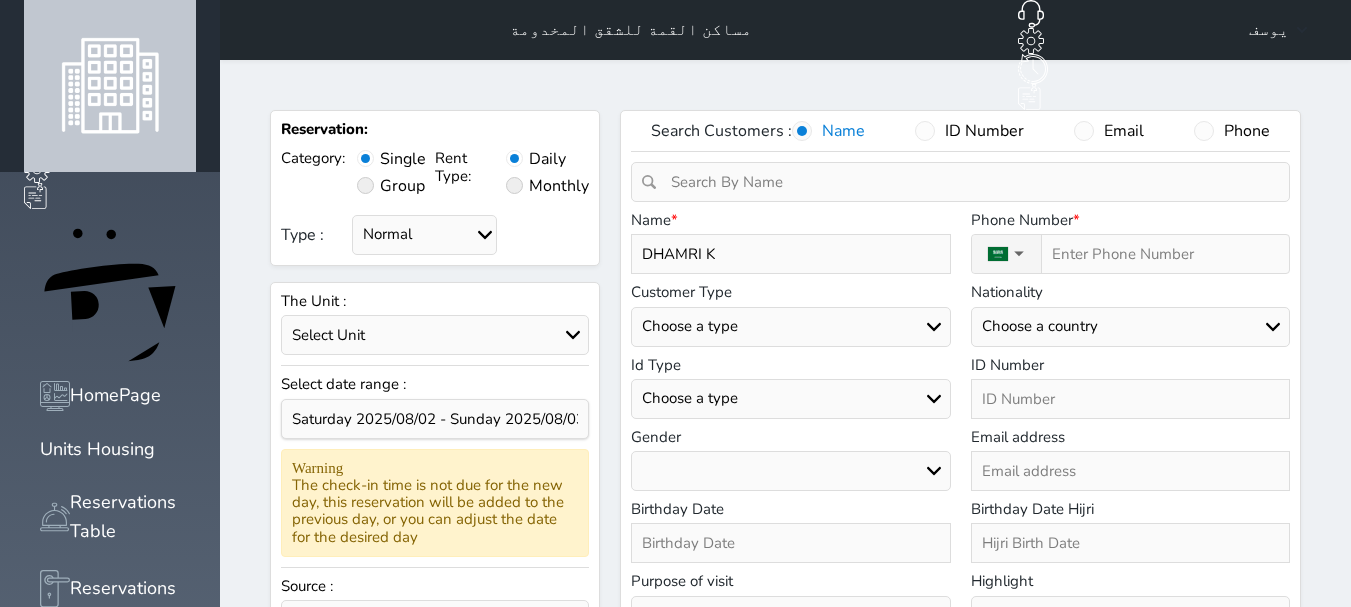 select 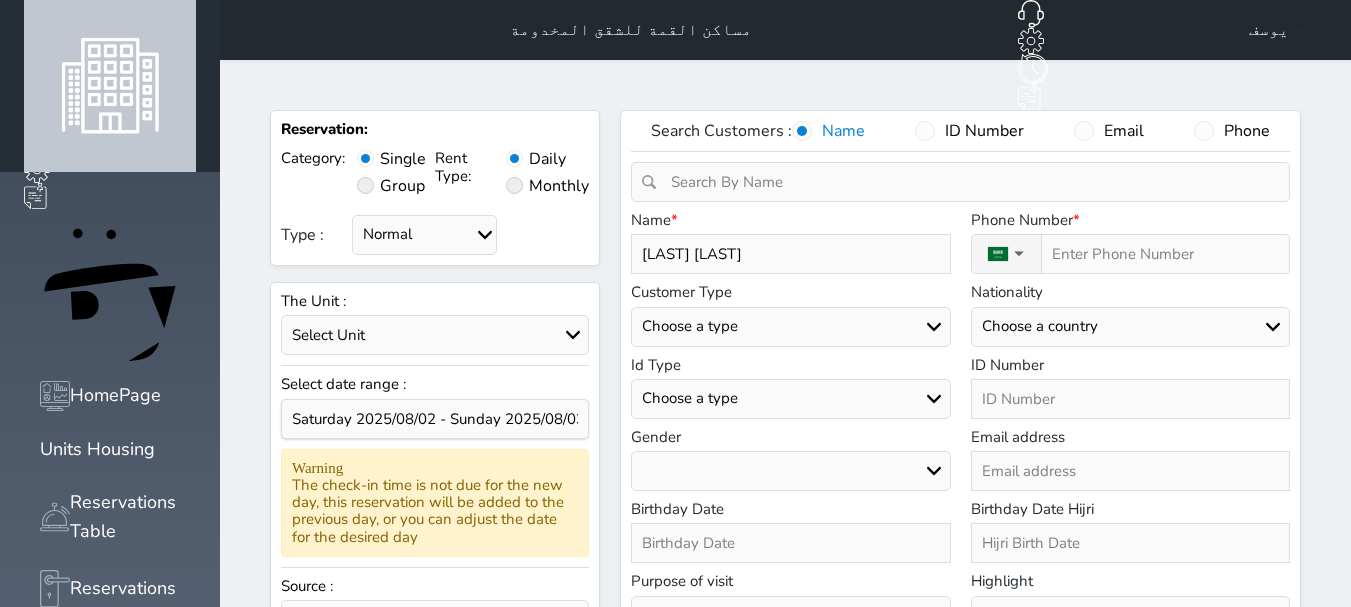 type on "[LAST] [LAST] [LAST]" 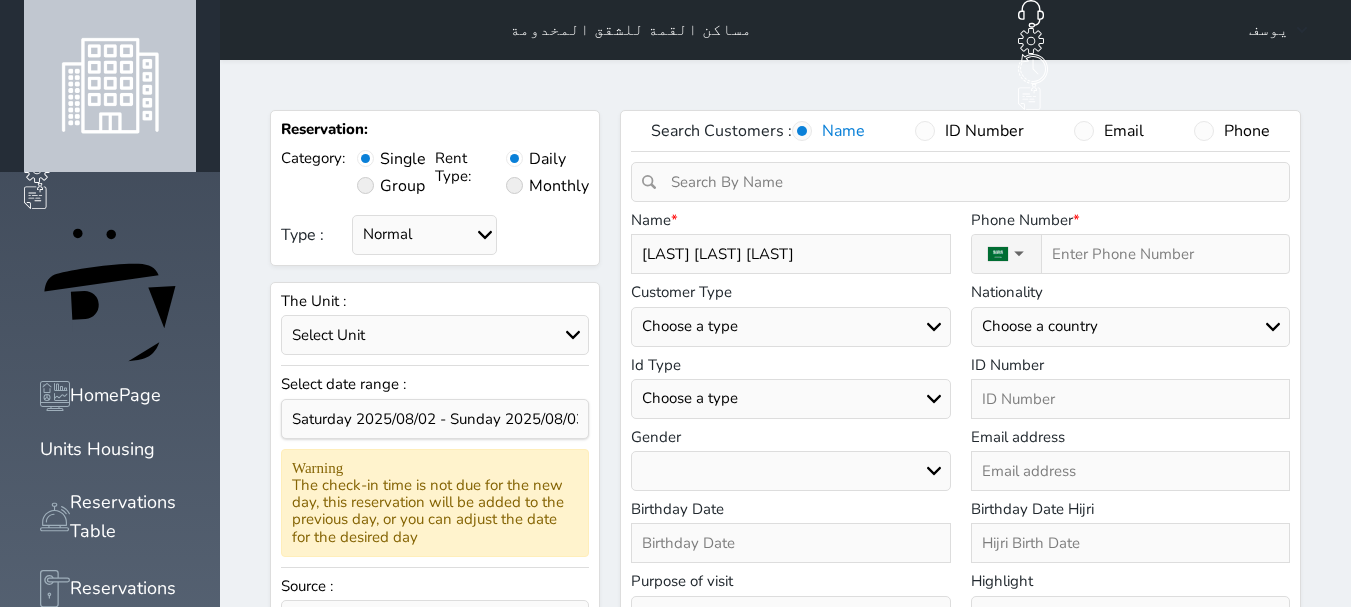 type on "DHAMRI KHAL" 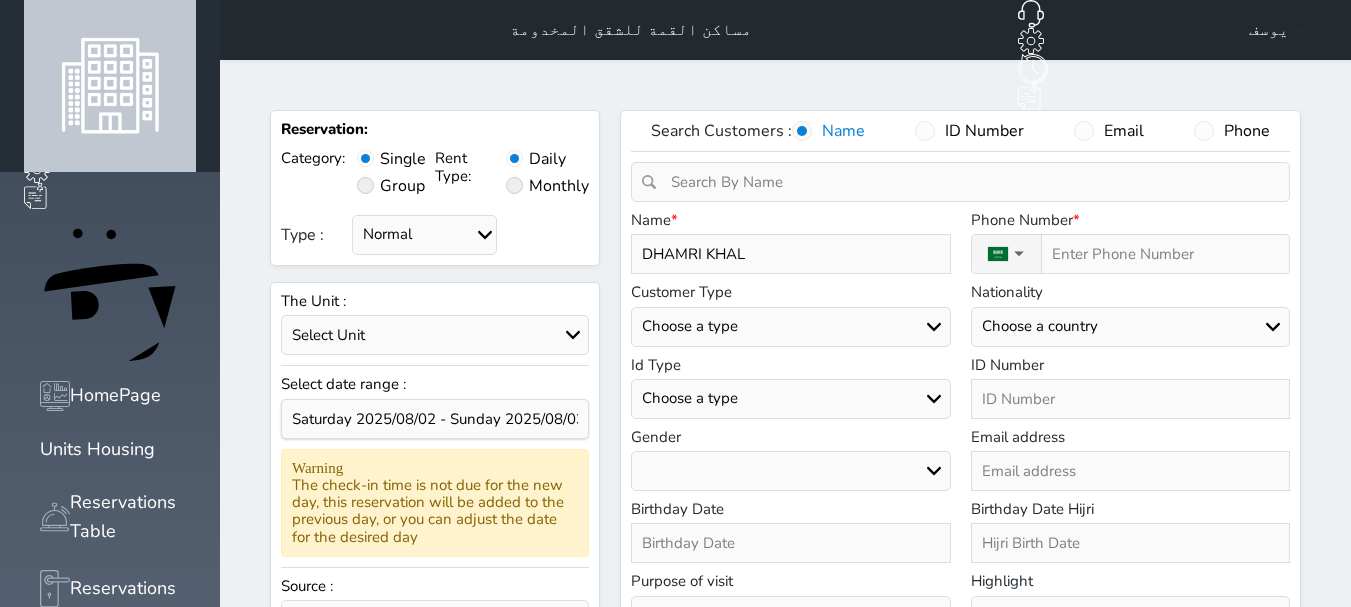 type on "[LAST] [LAST] [LAST]" 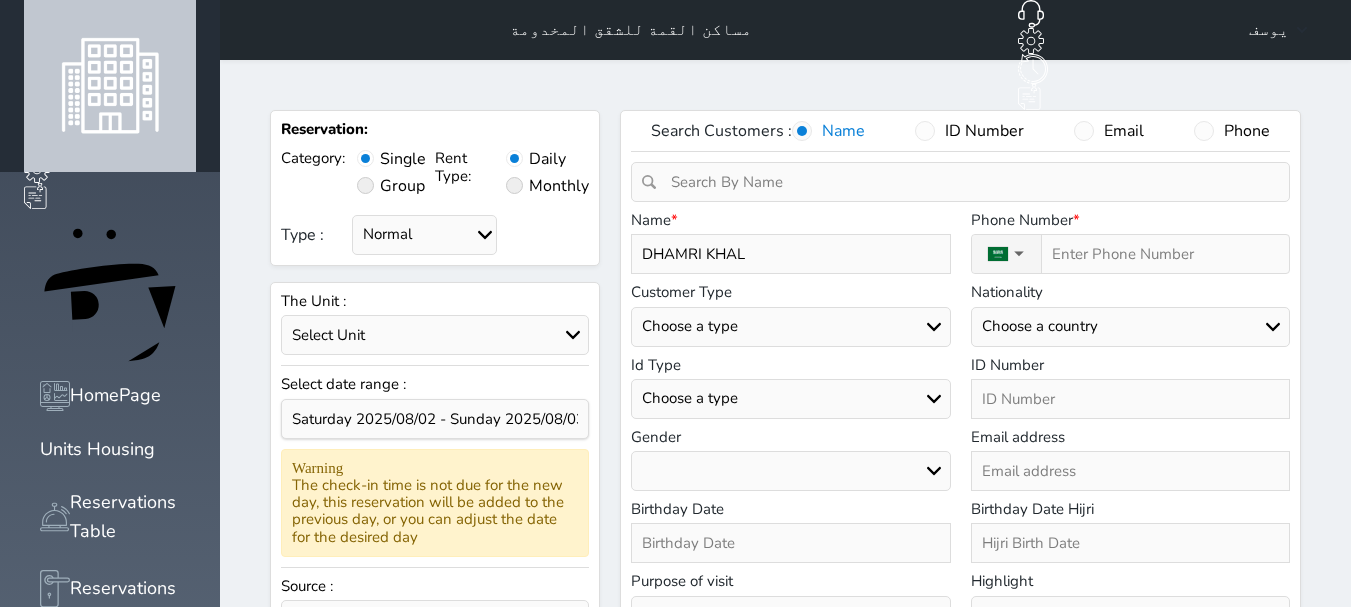 select 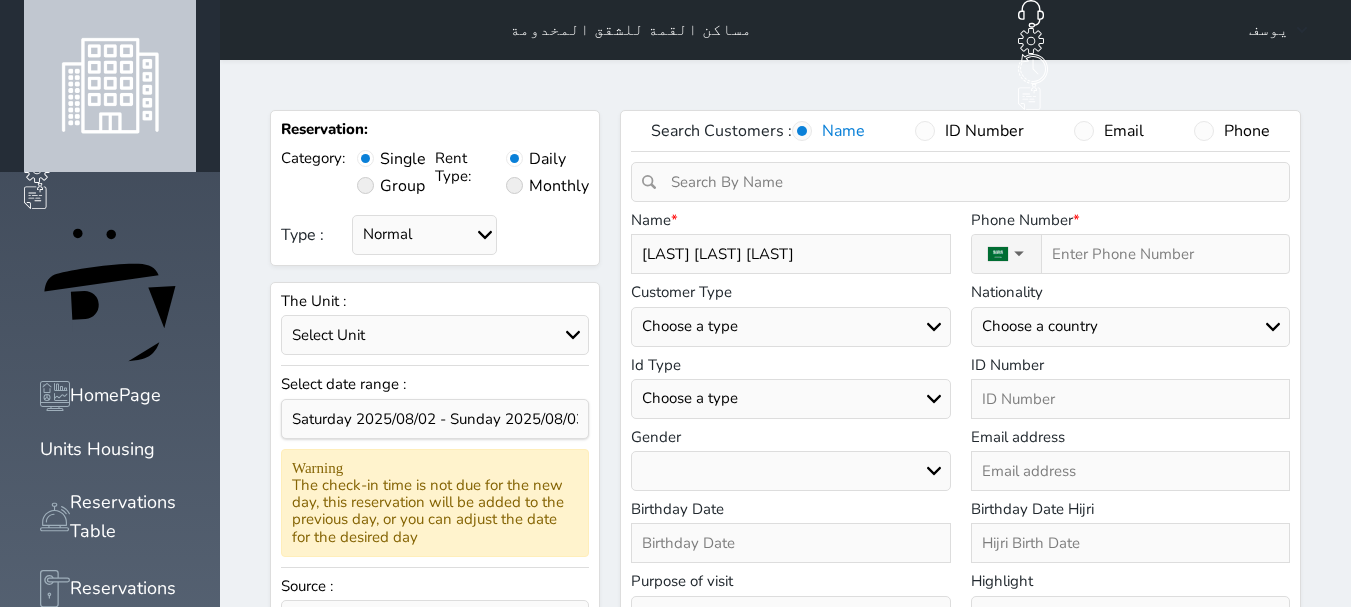 type on "[LAST] [LAST] [LAST]" 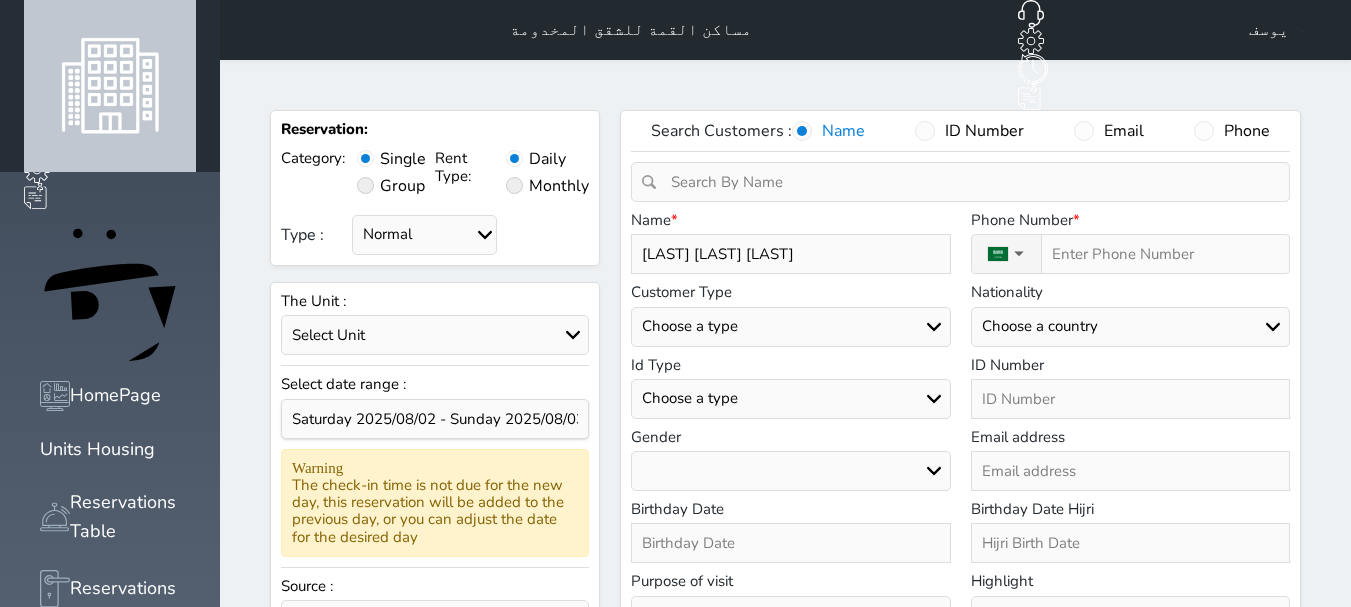 select 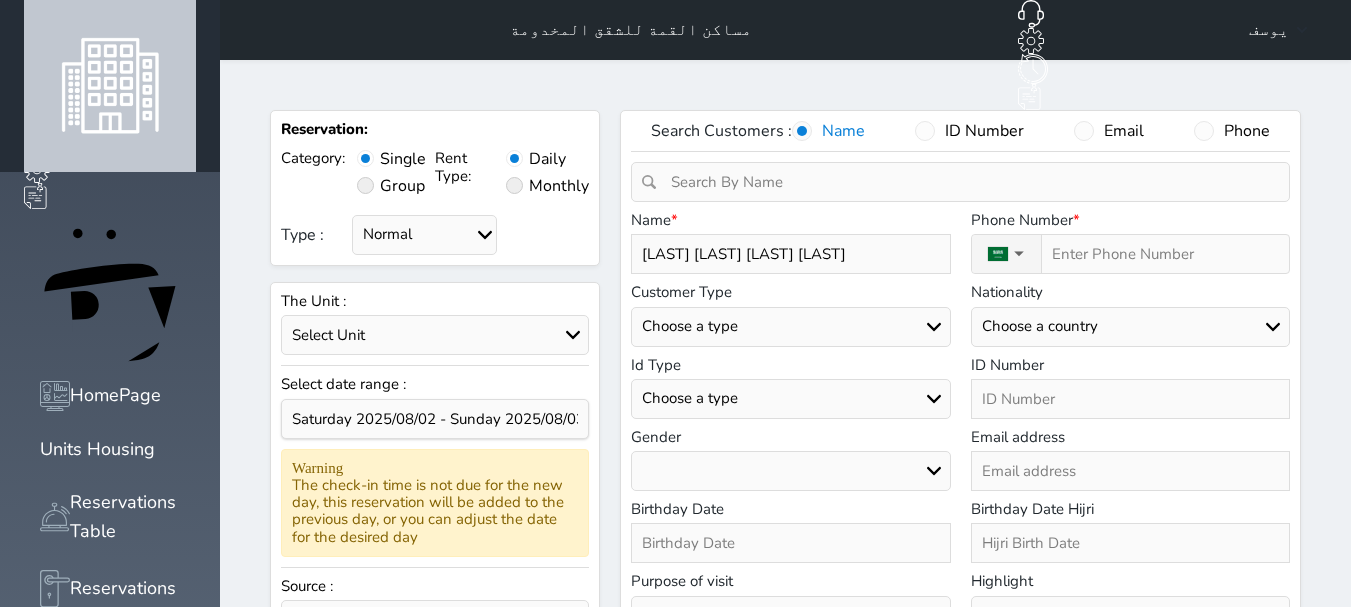 type on "[LAST] [LAST] [LAST]" 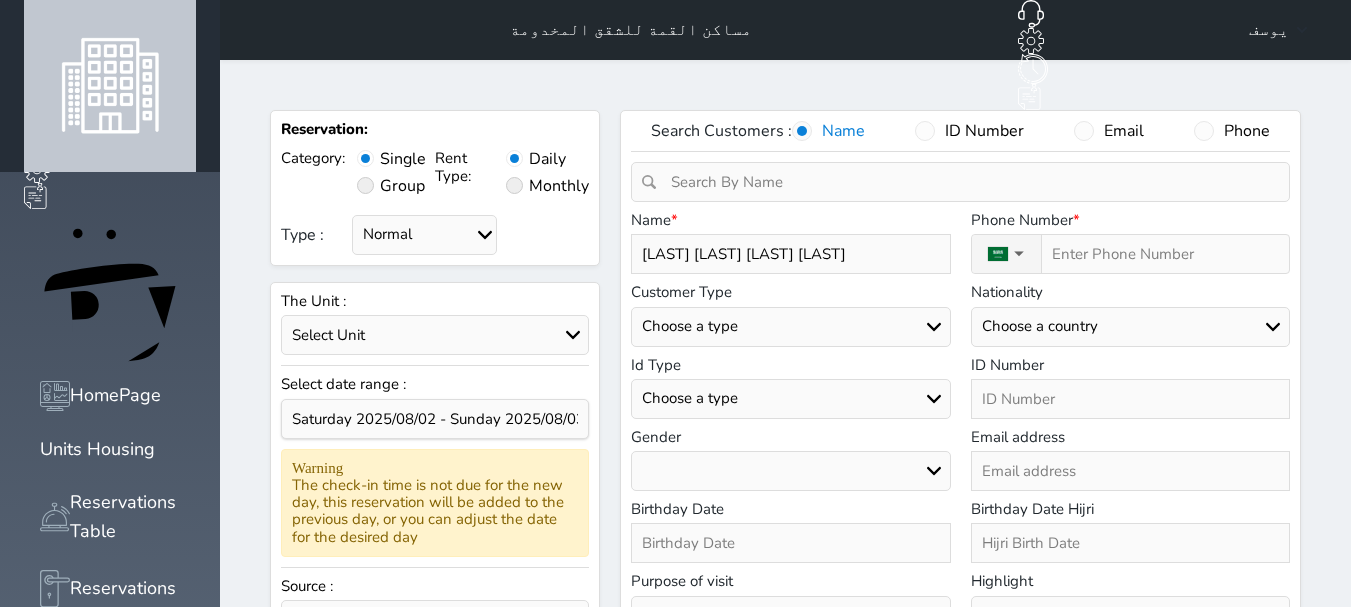 type 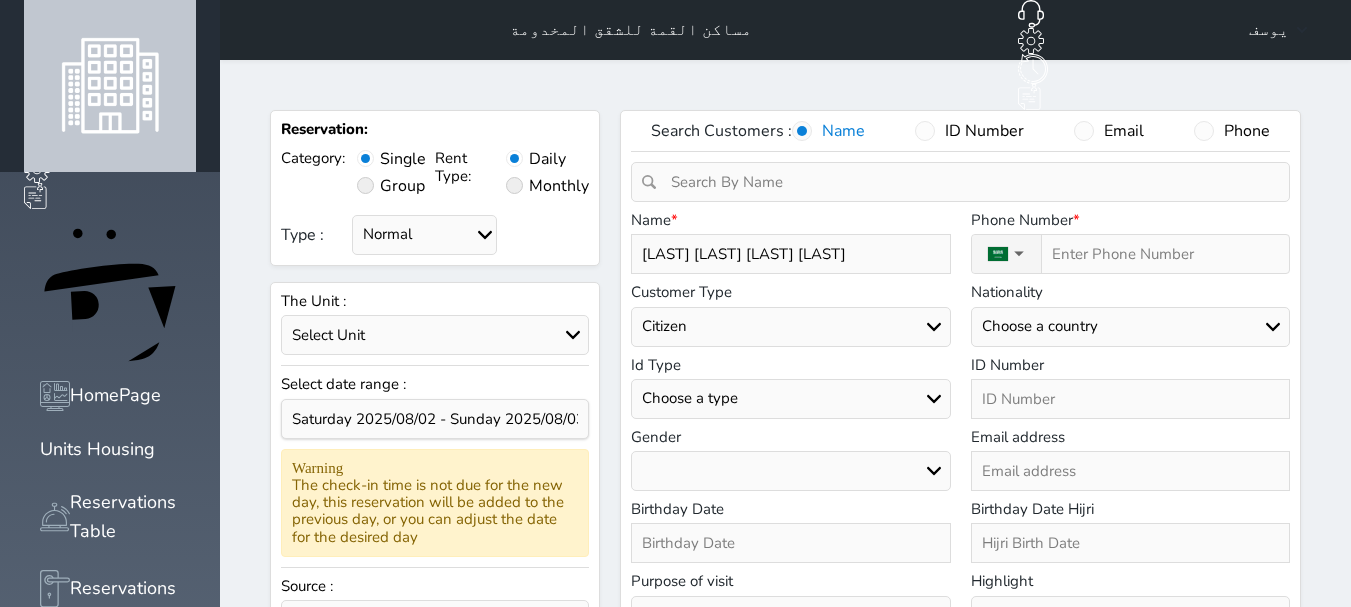 click on "Choose a type   Citizen Gulf Citizen Visitor Resident" at bounding box center [790, 327] 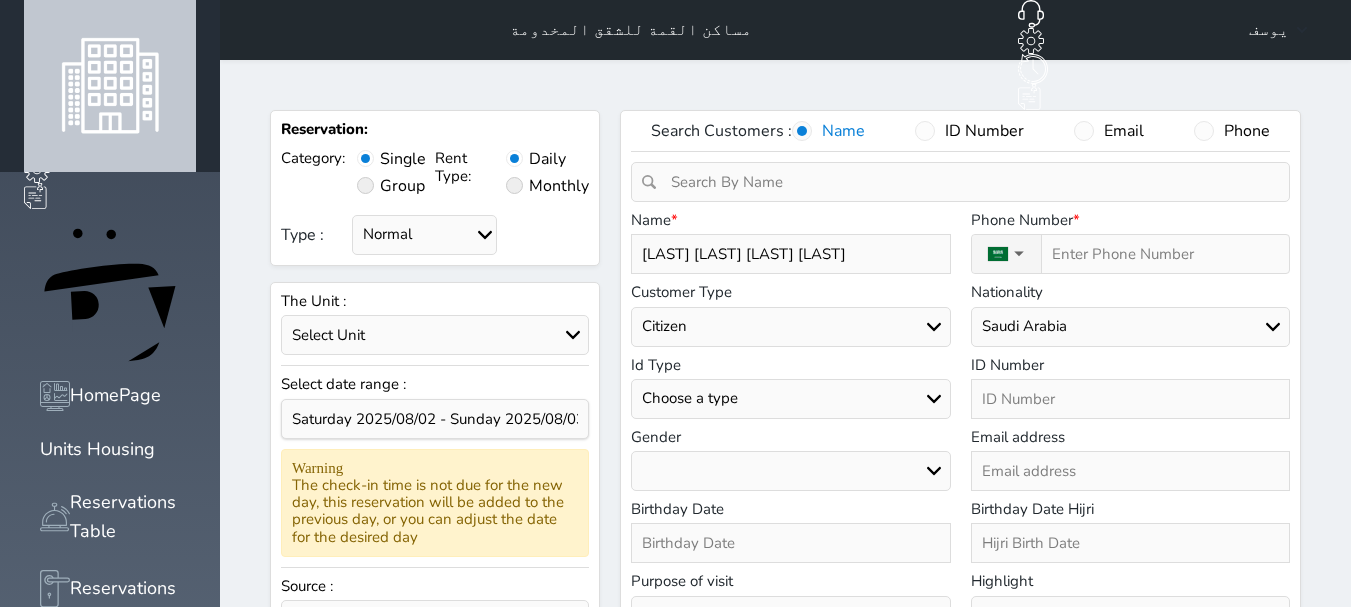 click on "Choose a type   National ID Card family ID Passport" at bounding box center [790, 399] 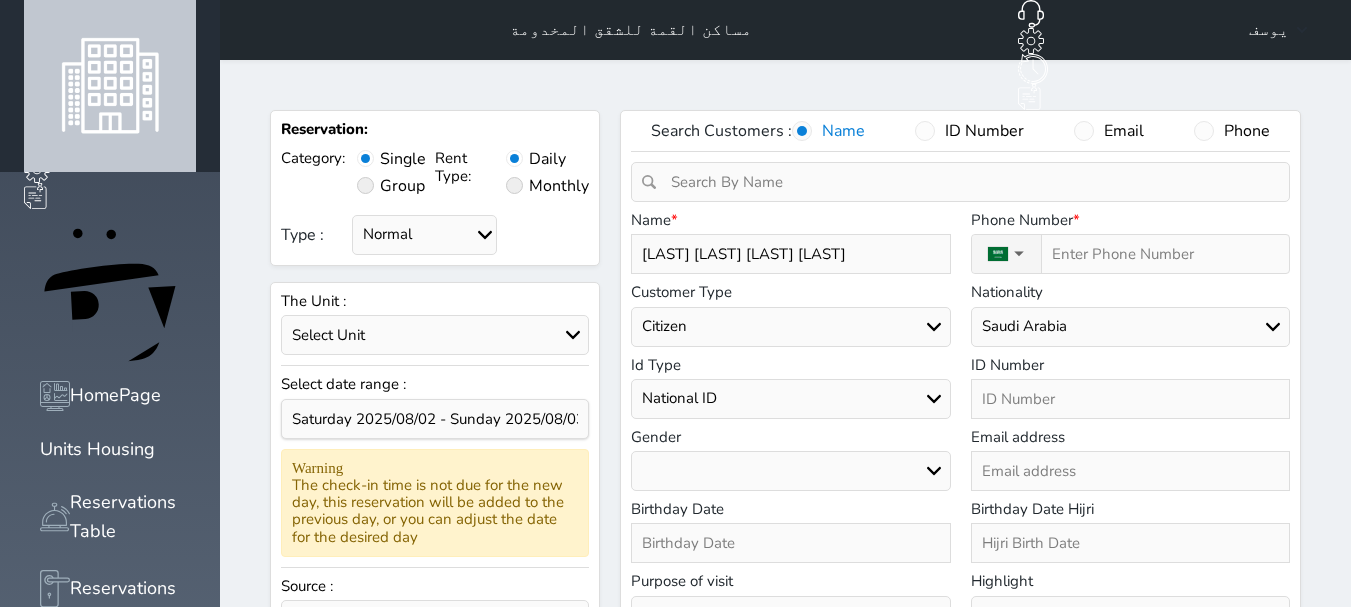 click on "Choose a type   National ID Card family ID Passport" at bounding box center (790, 399) 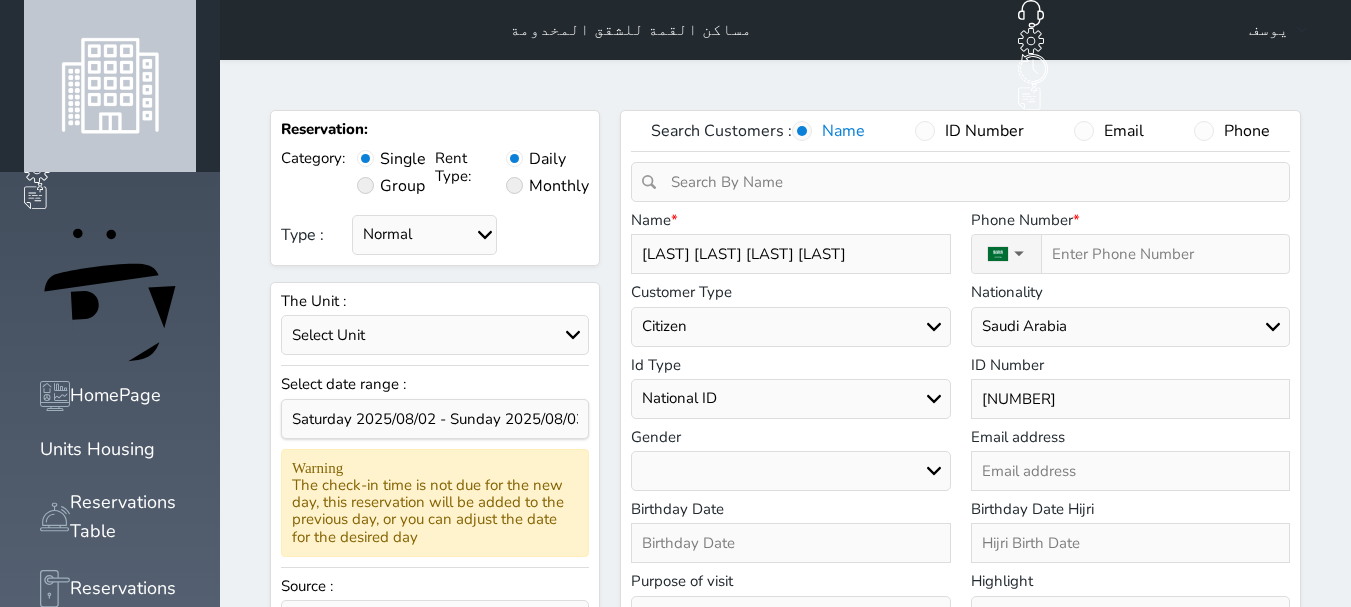 click on "Type :" at bounding box center (1162, 254) 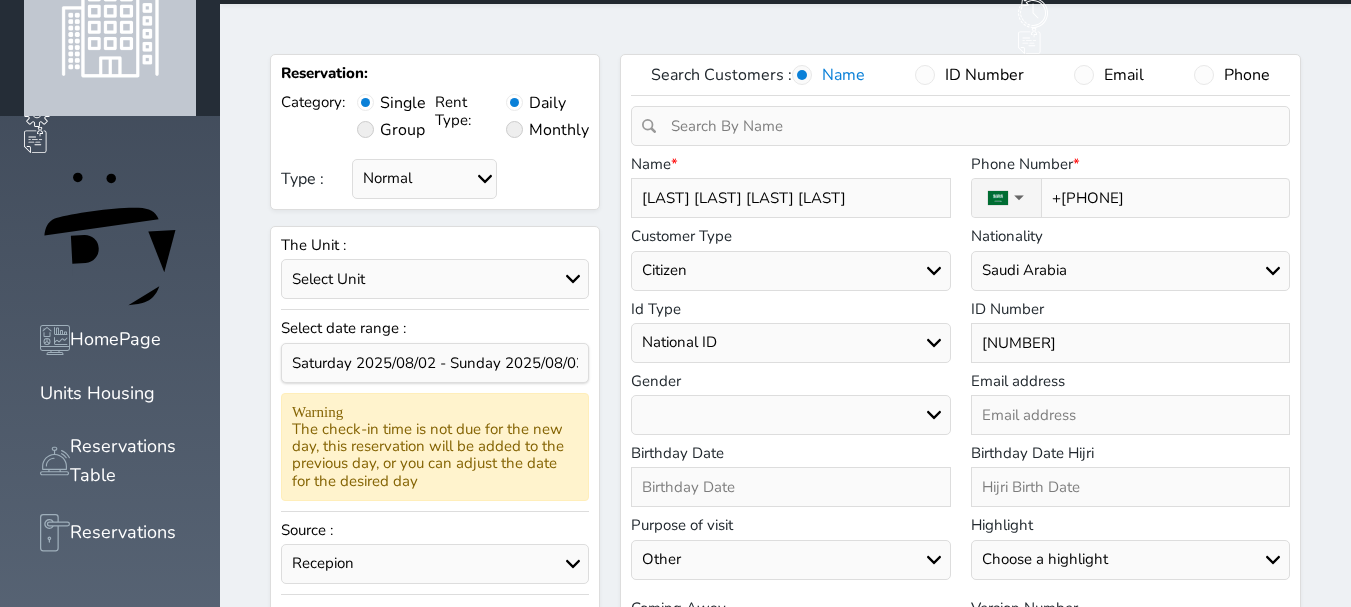 scroll, scrollTop: 100, scrollLeft: 0, axis: vertical 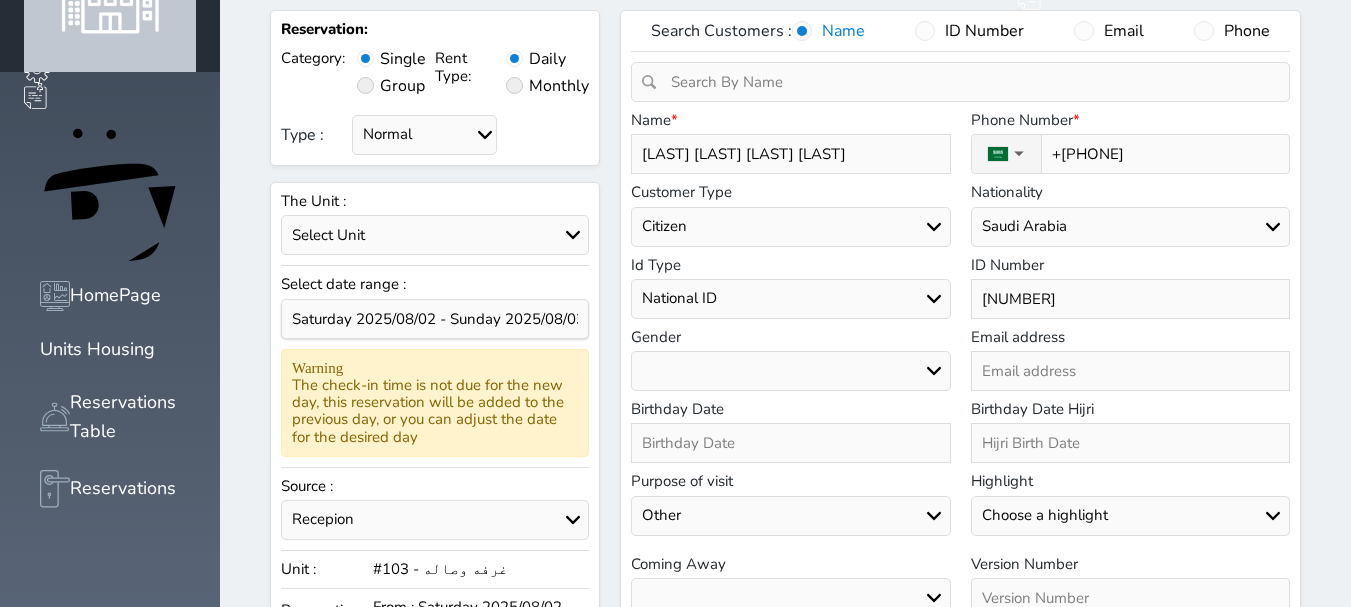 click on "Male   Female" at bounding box center [790, 371] 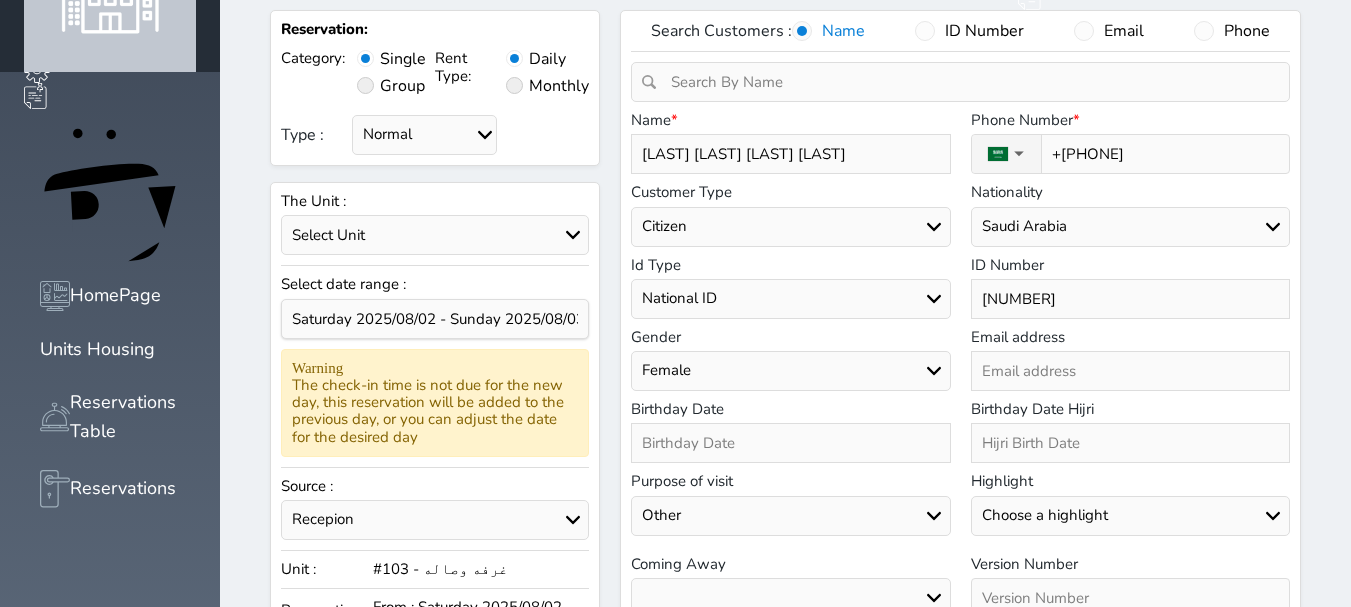 click on "Male   Female" at bounding box center [790, 371] 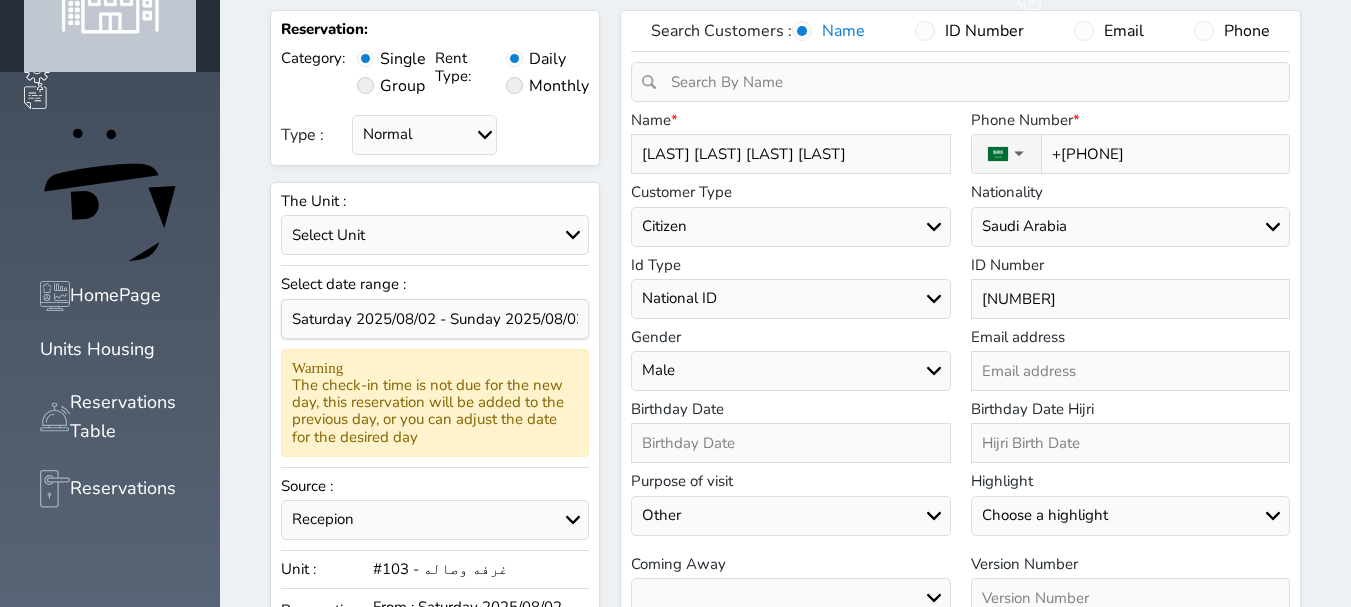 click on "Male   Female" at bounding box center [790, 371] 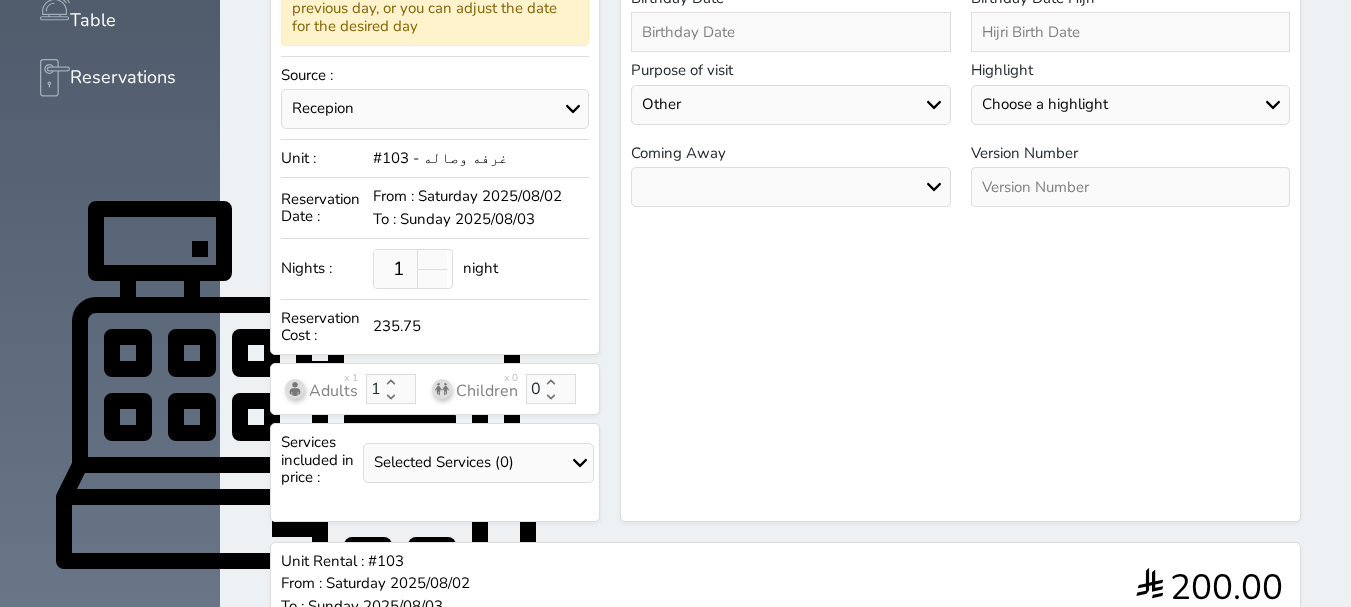 scroll, scrollTop: 600, scrollLeft: 0, axis: vertical 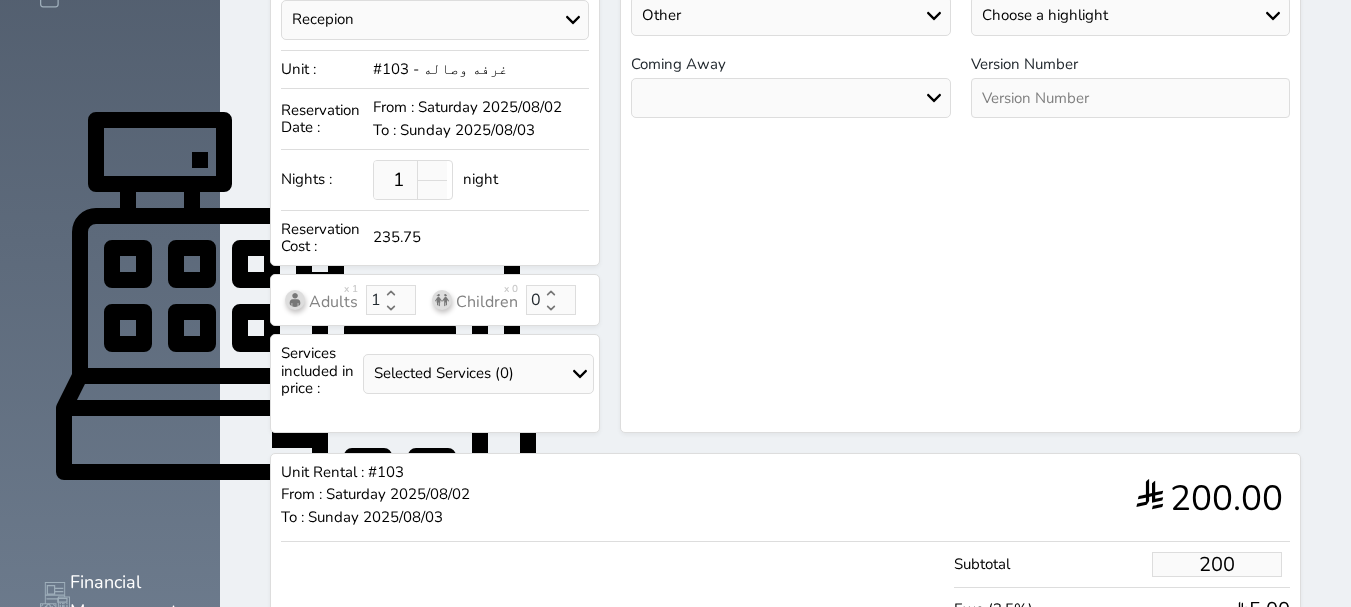 click on "200" at bounding box center [1217, 564] 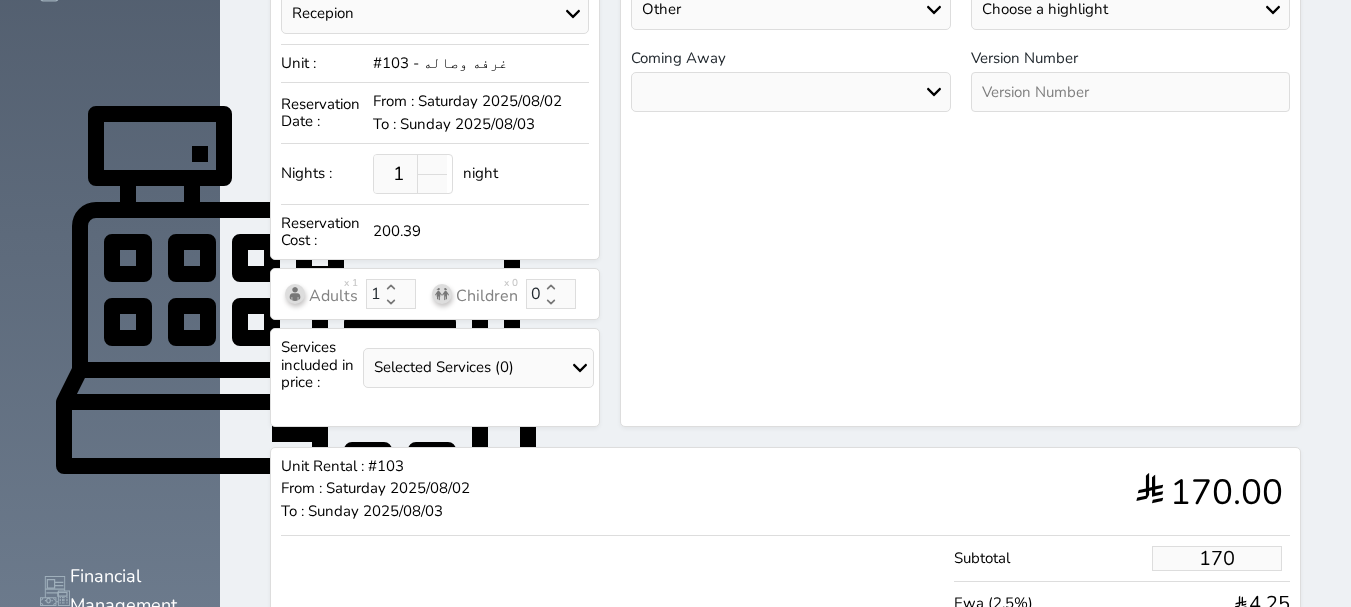 scroll, scrollTop: 752, scrollLeft: 0, axis: vertical 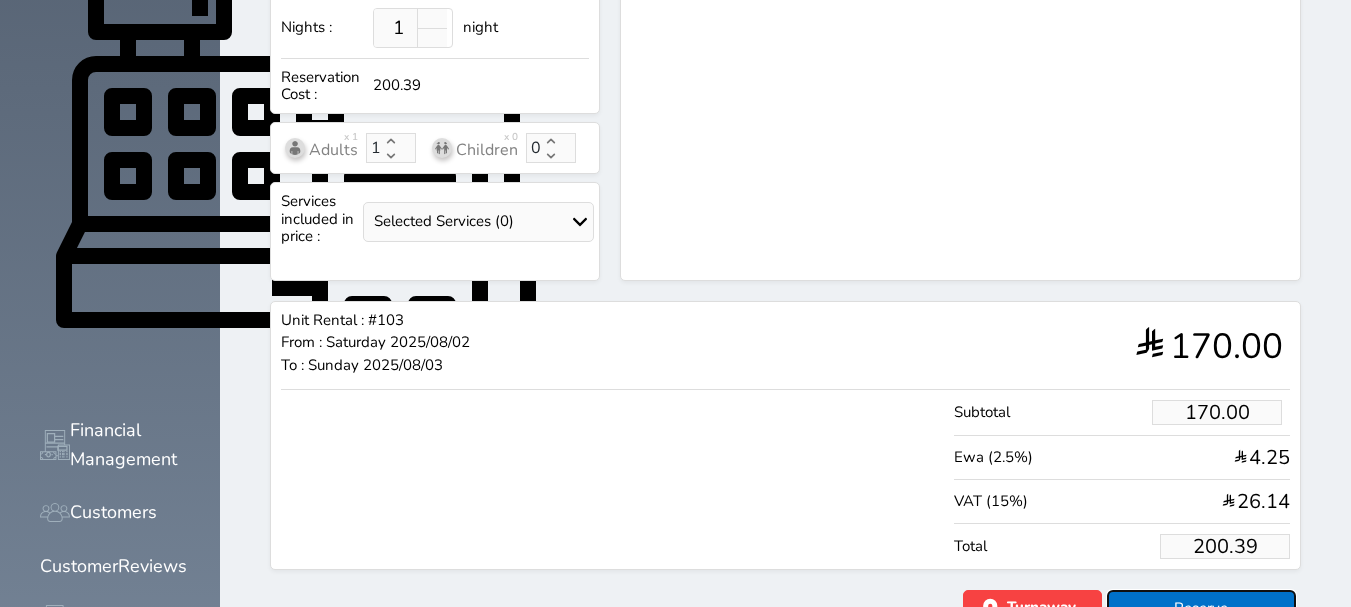 click on "Reserve" at bounding box center [1201, 607] 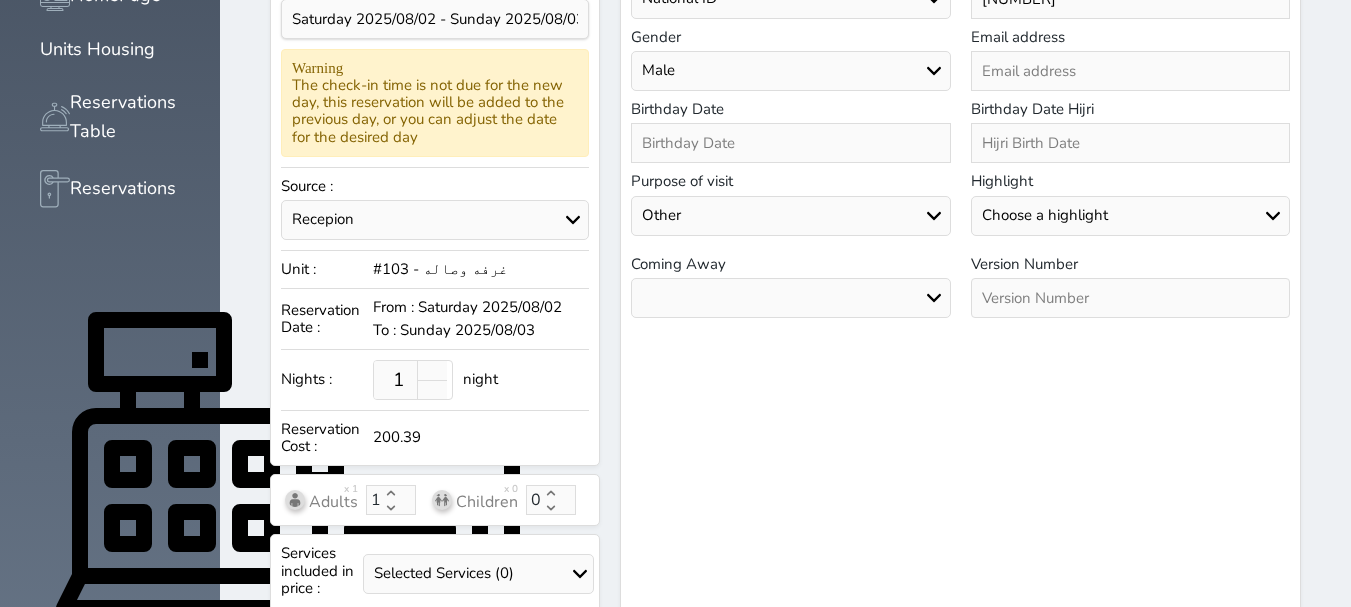 scroll, scrollTop: 752, scrollLeft: 0, axis: vertical 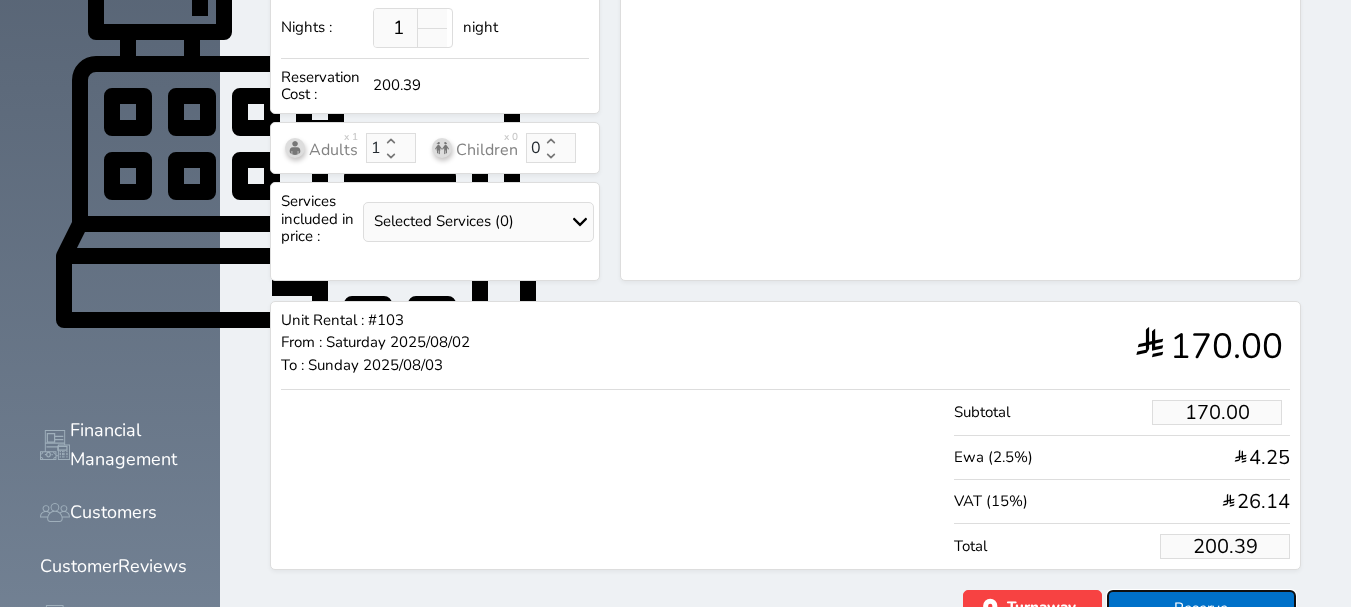 click on "Reserve" at bounding box center (1201, 607) 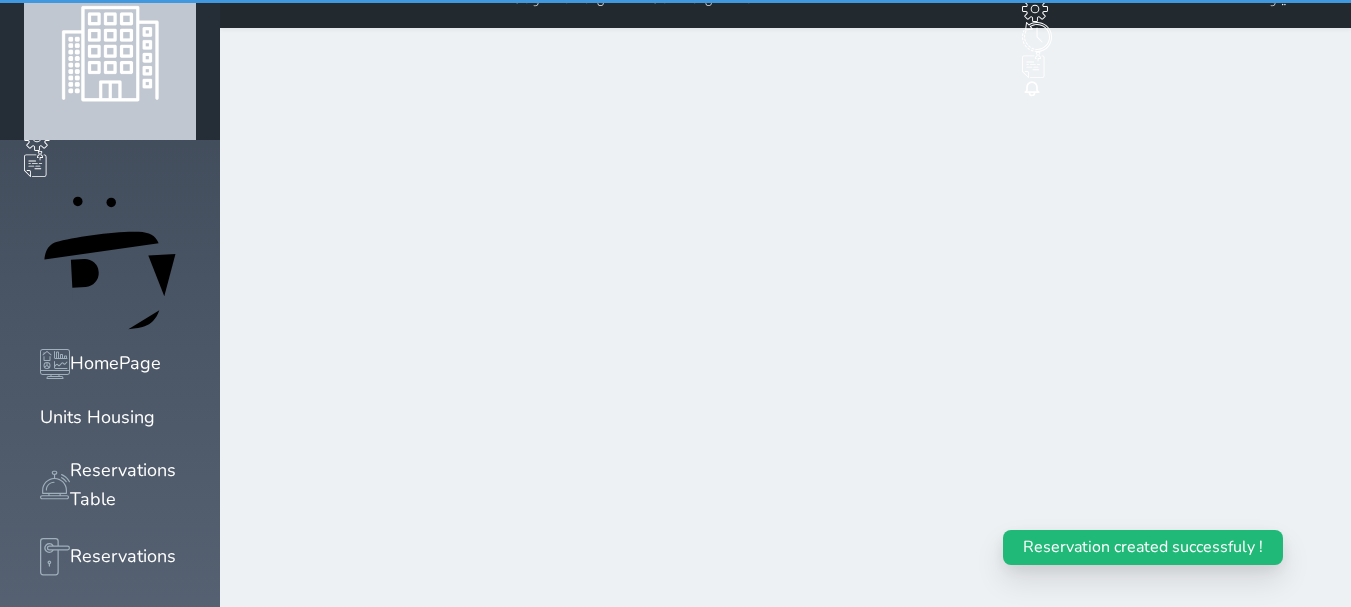 scroll, scrollTop: 0, scrollLeft: 0, axis: both 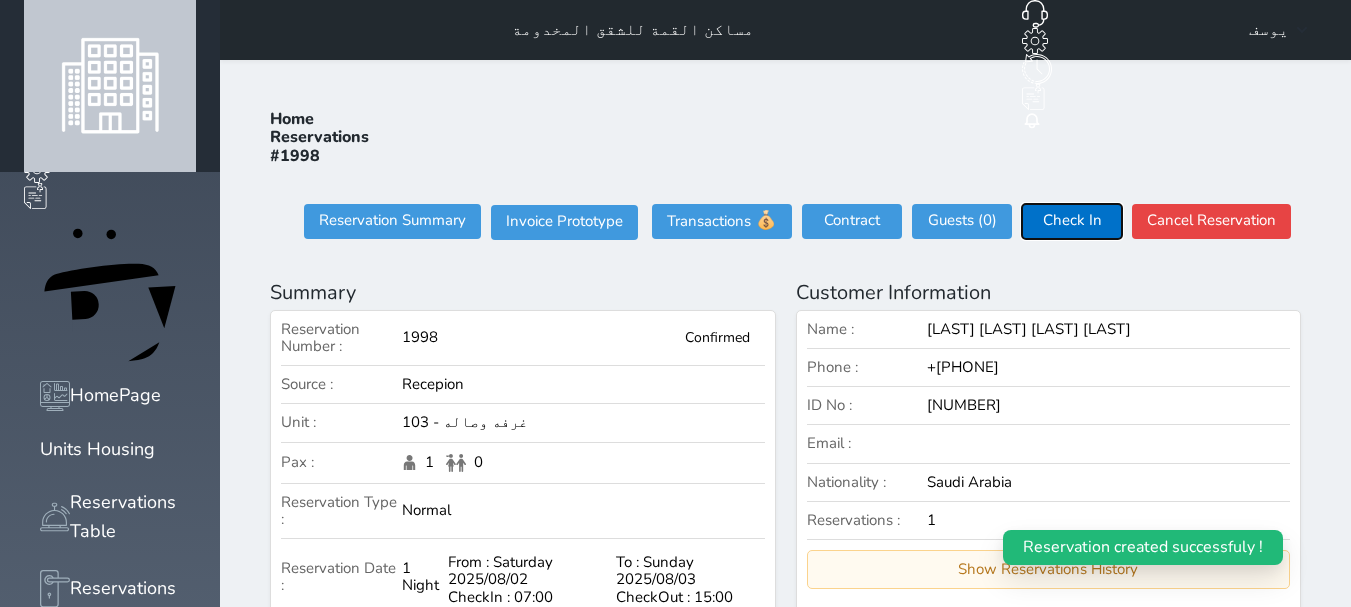 click on "Check In" at bounding box center [1072, 221] 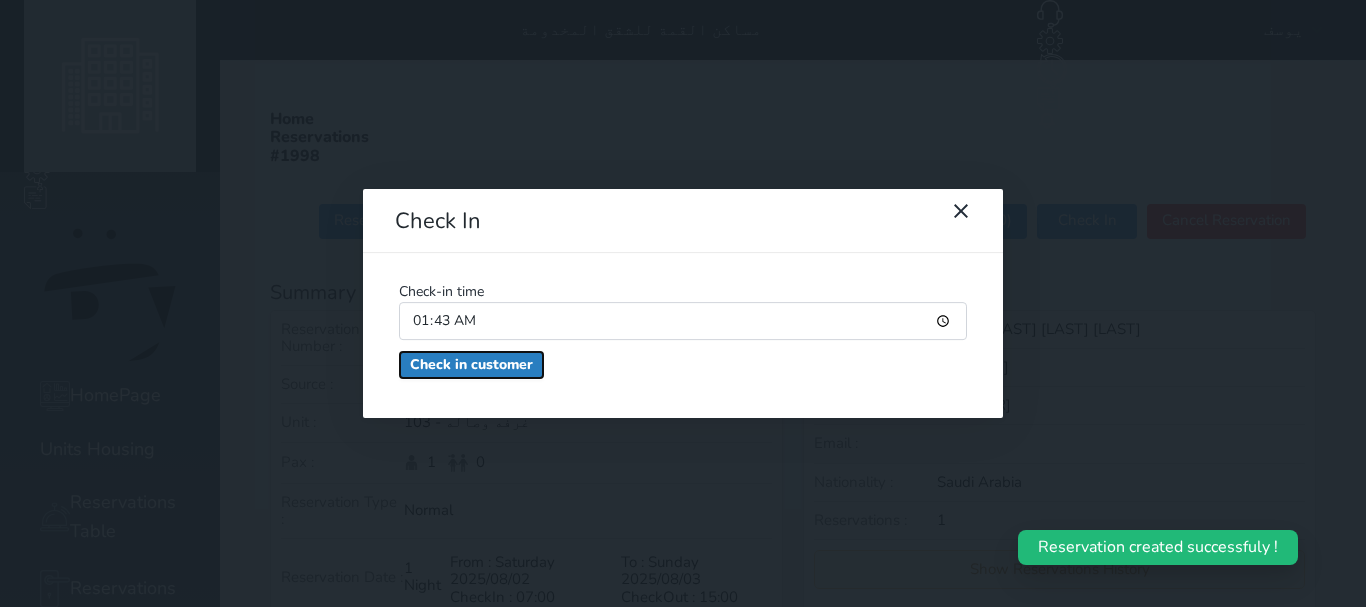click on "Check in customer" at bounding box center (471, 365) 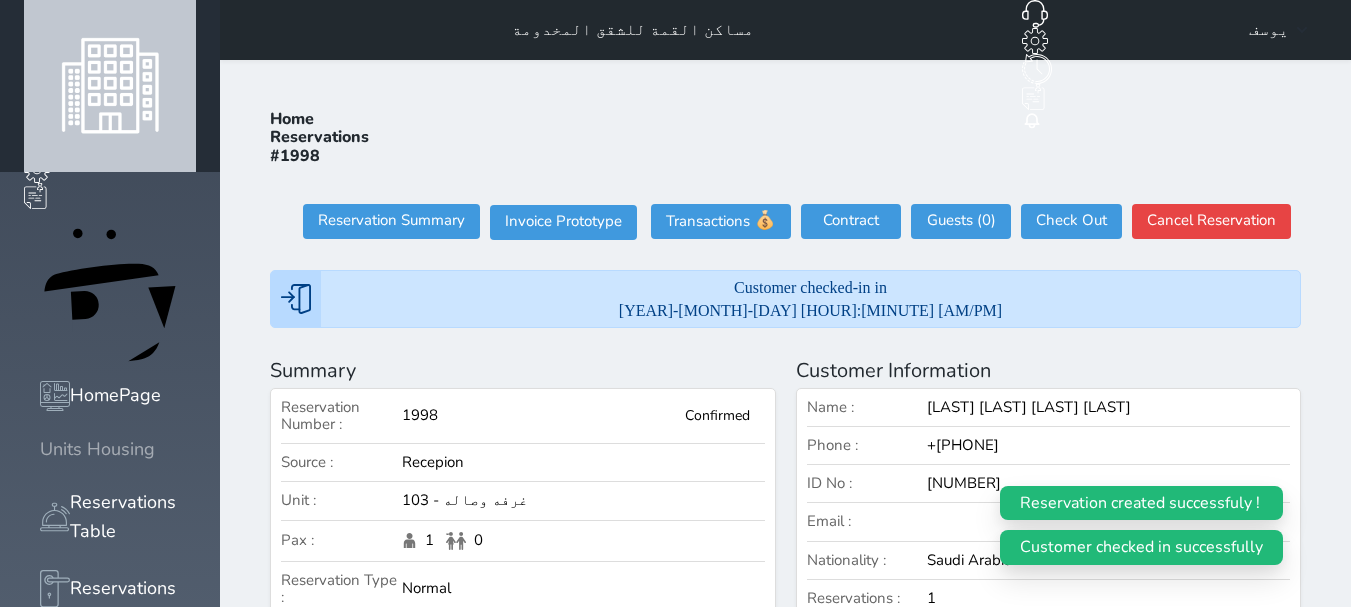click 